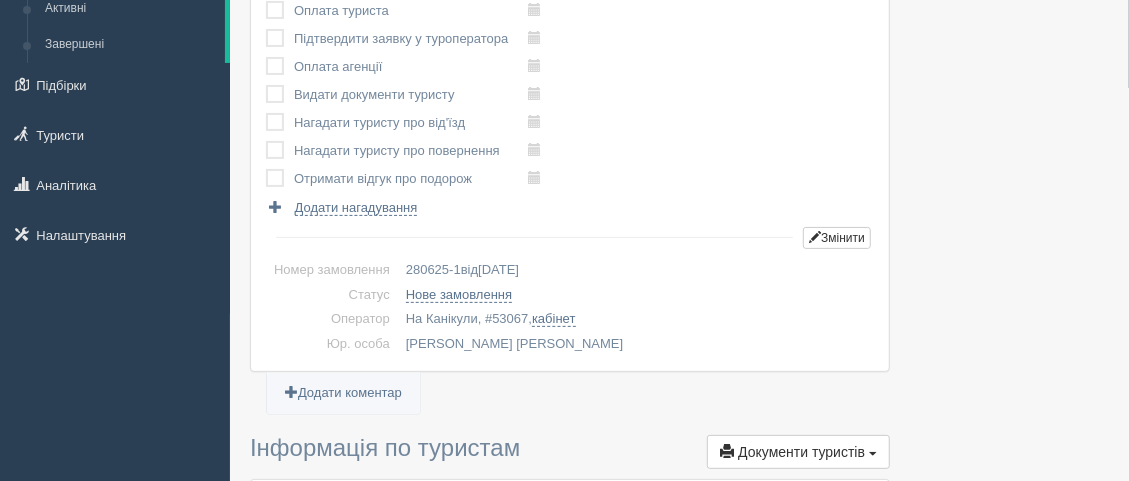 scroll, scrollTop: 0, scrollLeft: 0, axis: both 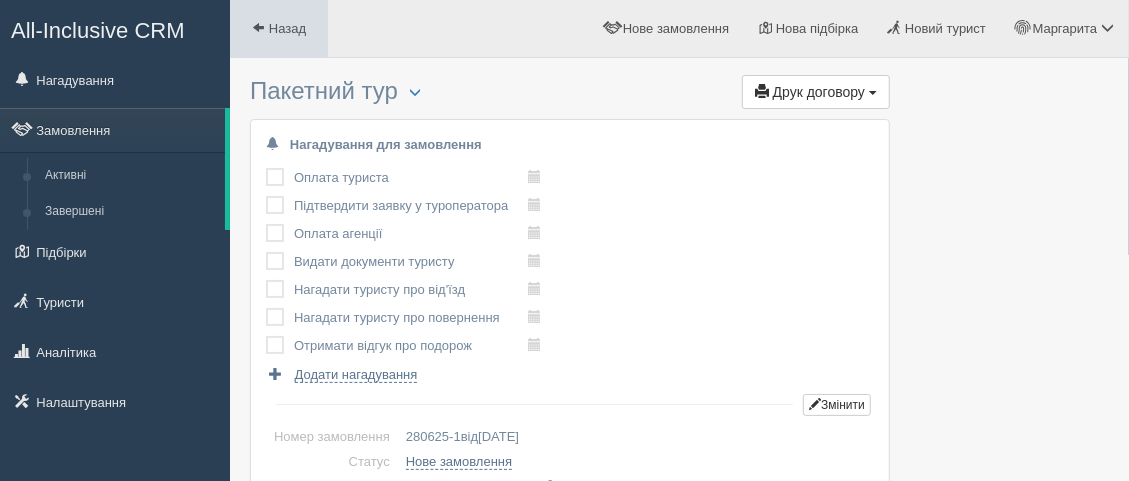 click on "Назад" at bounding box center (287, 28) 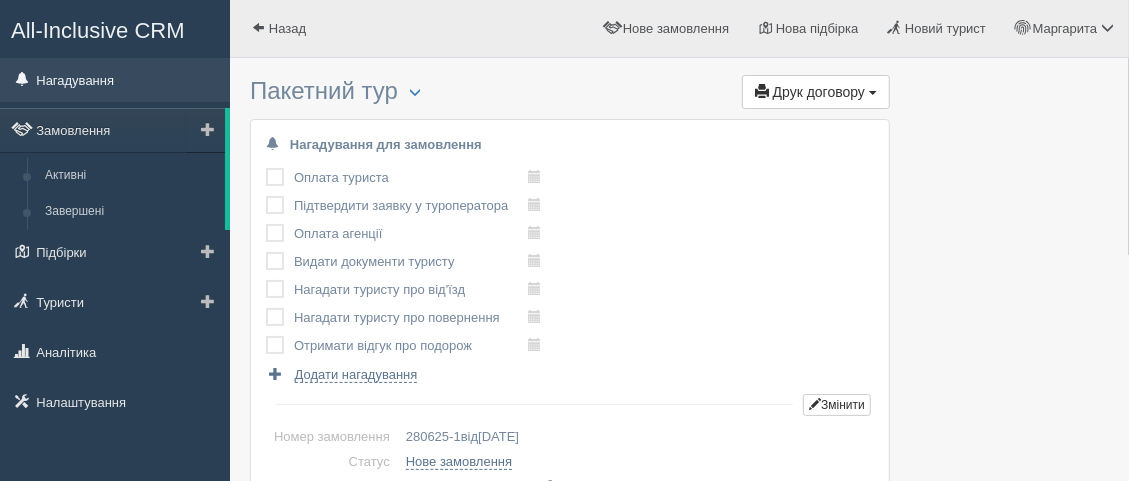 click on "Нагадування" at bounding box center [115, 80] 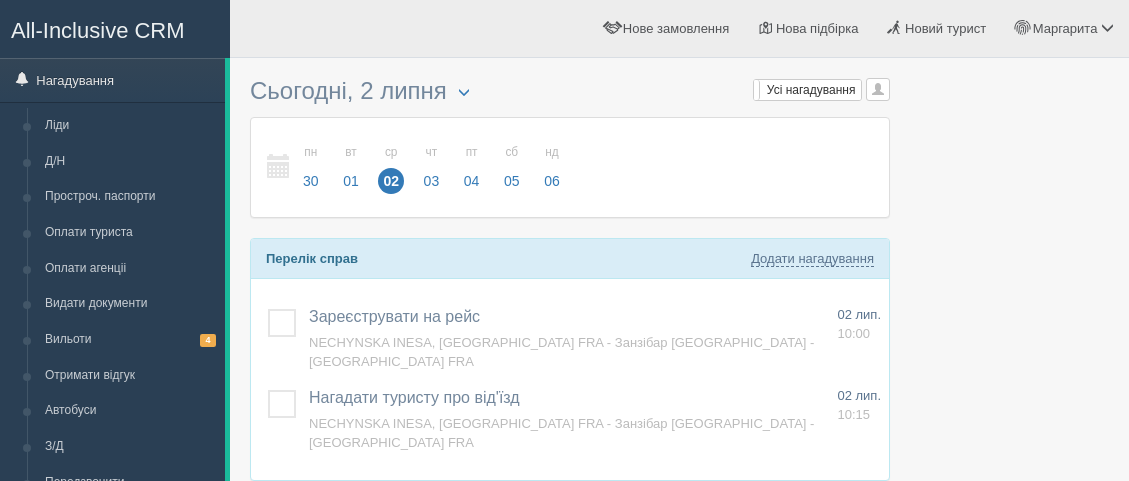 scroll, scrollTop: 0, scrollLeft: 0, axis: both 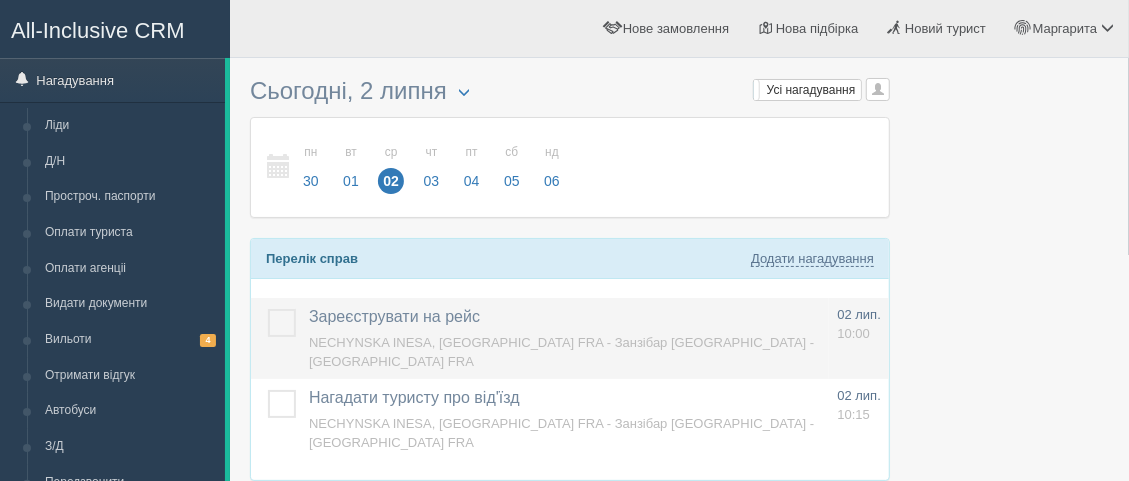 click at bounding box center (268, 309) 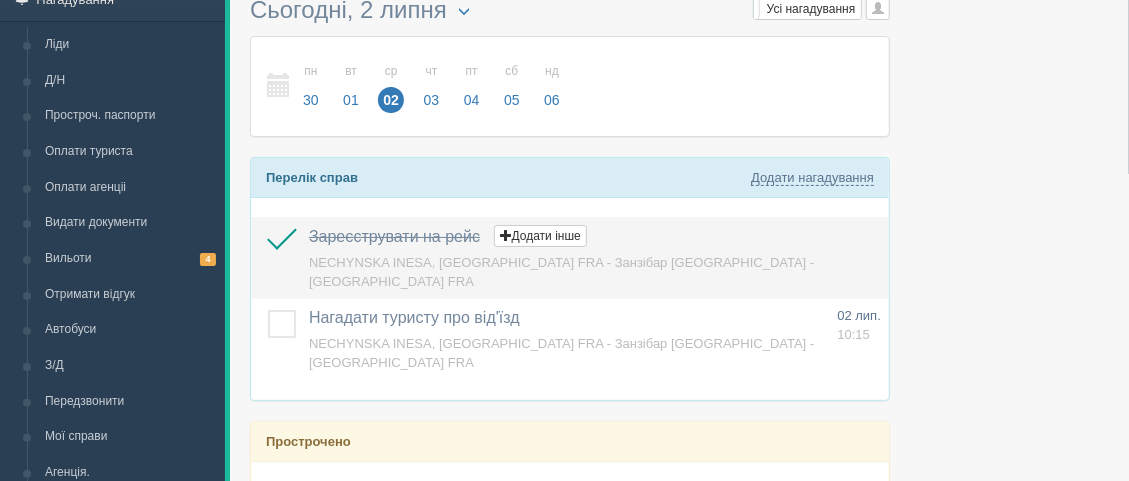 scroll, scrollTop: 110, scrollLeft: 0, axis: vertical 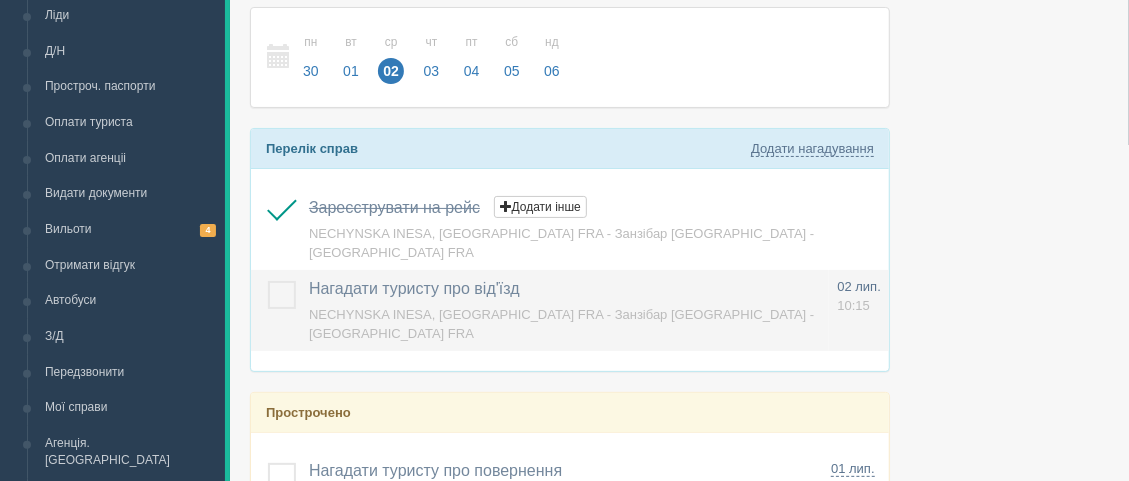 click at bounding box center (268, 281) 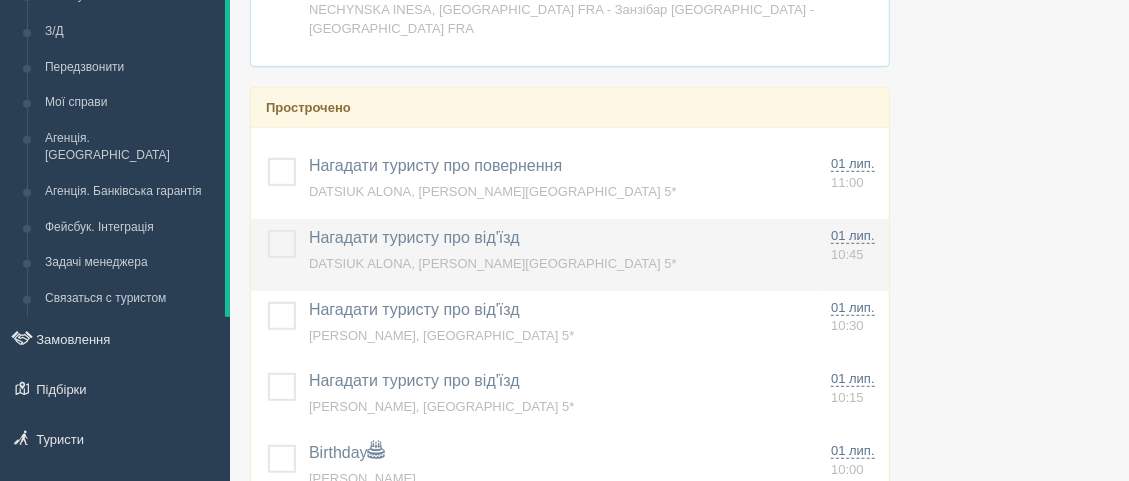 scroll, scrollTop: 444, scrollLeft: 0, axis: vertical 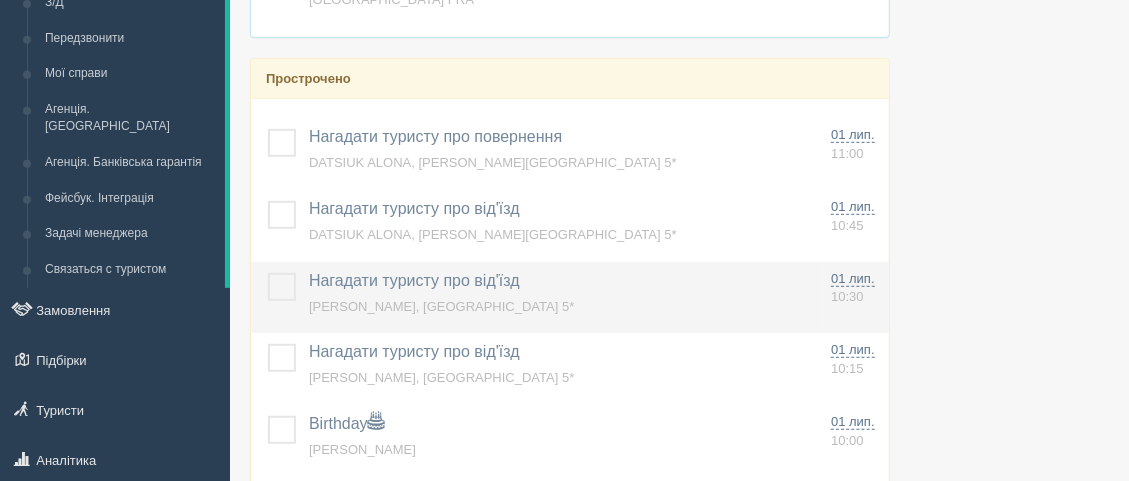 click at bounding box center (268, 273) 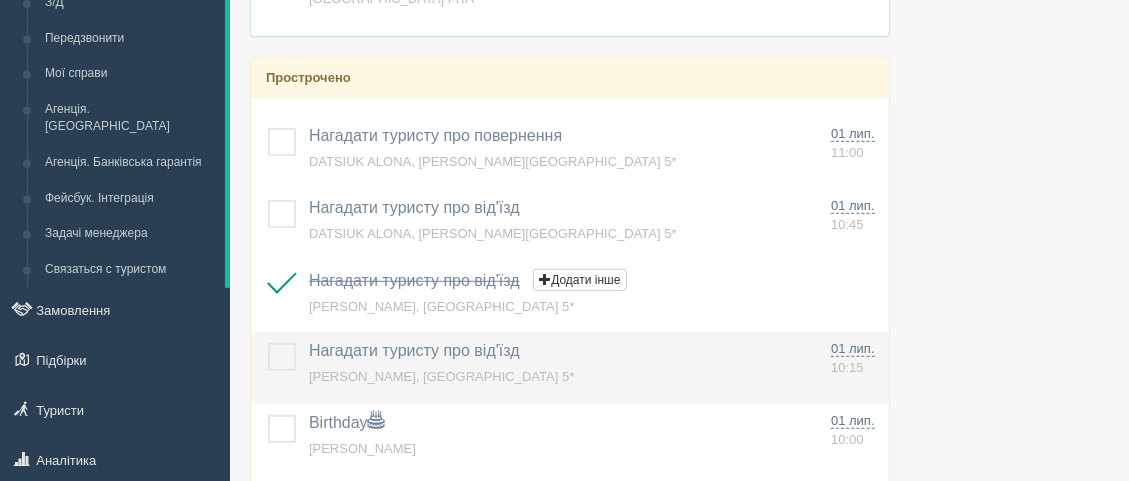 click at bounding box center (268, 343) 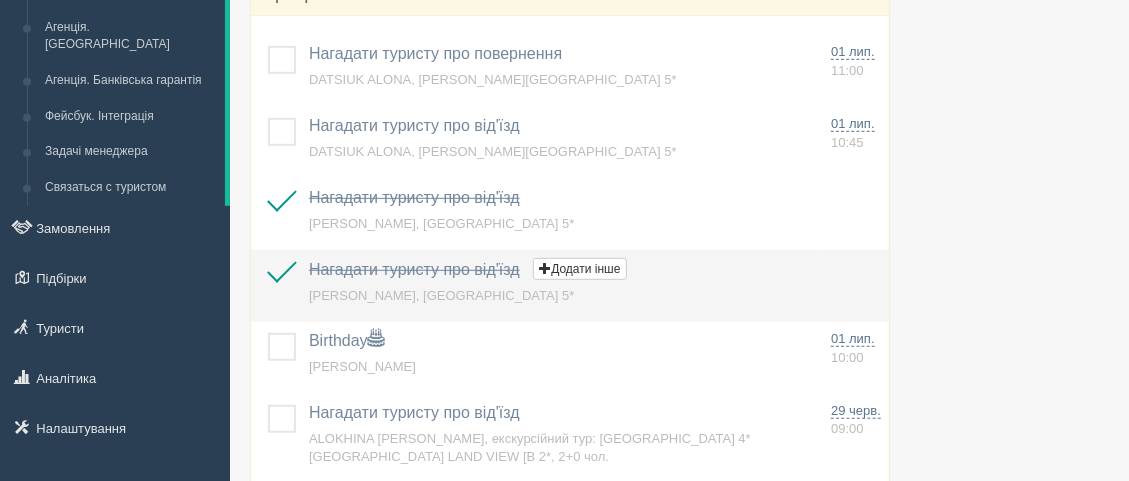 scroll, scrollTop: 555, scrollLeft: 0, axis: vertical 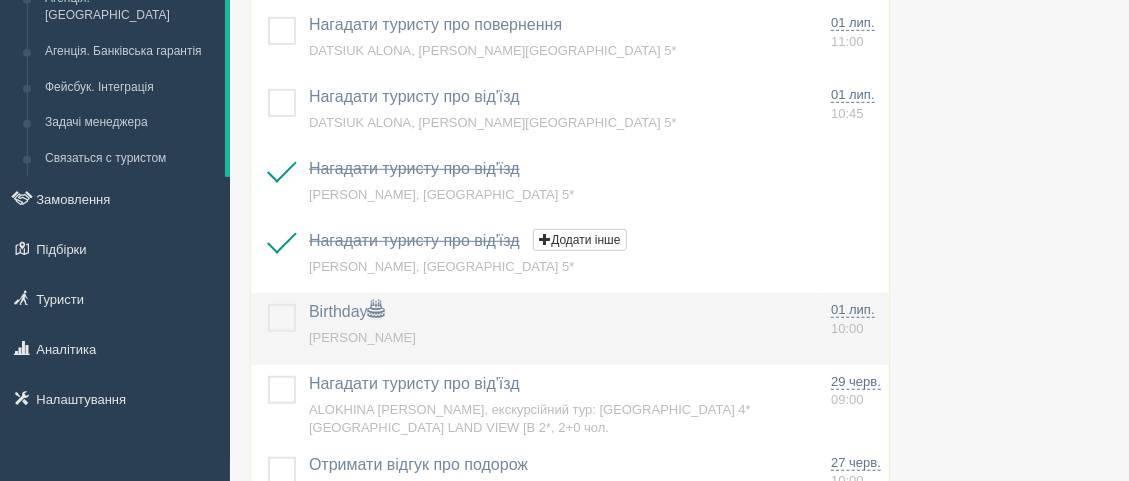 click at bounding box center (268, 304) 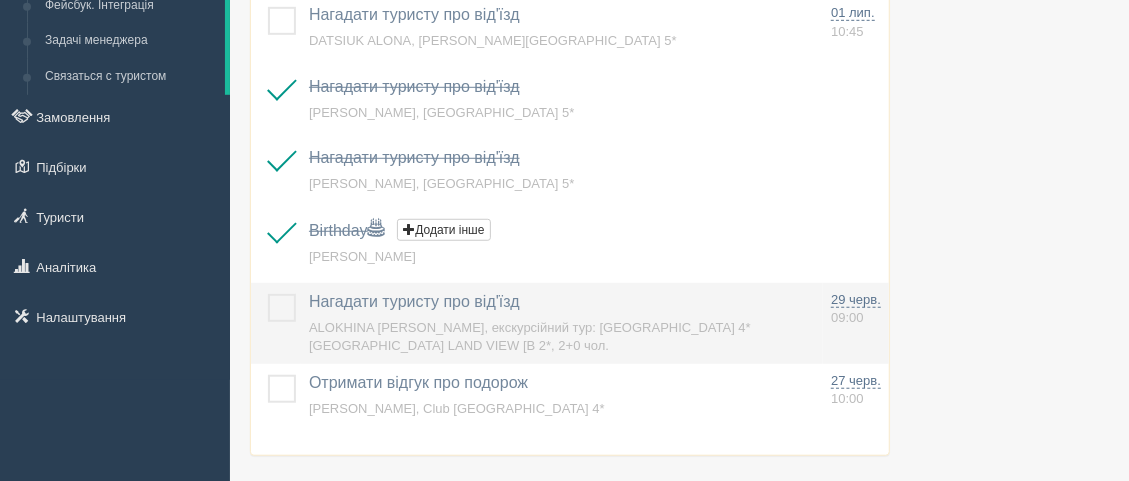 scroll, scrollTop: 777, scrollLeft: 0, axis: vertical 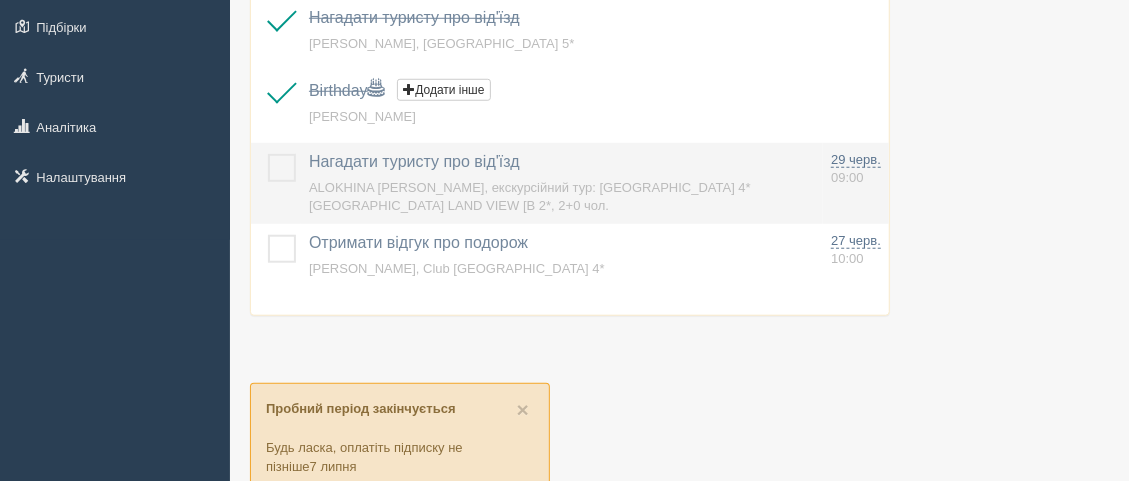 click at bounding box center (268, 154) 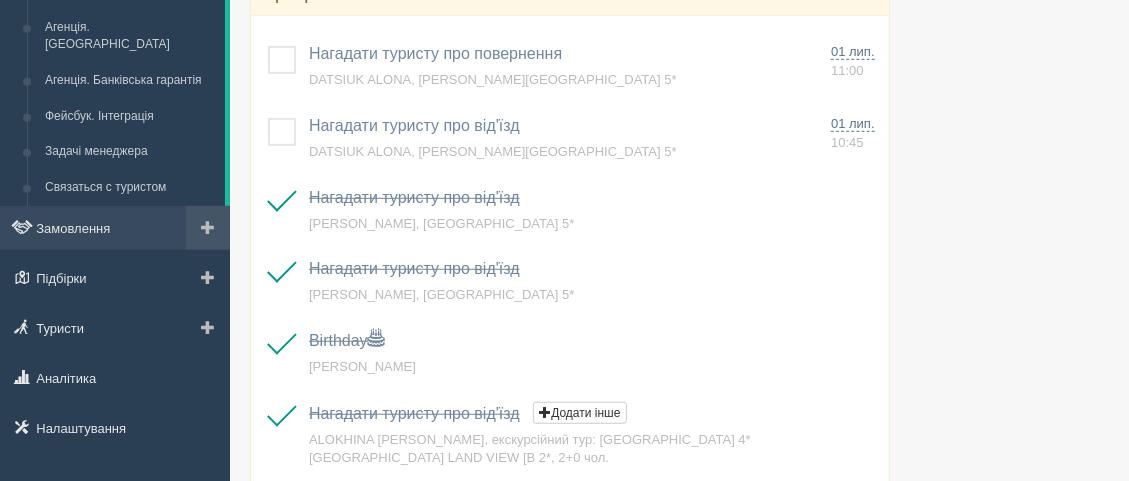 scroll, scrollTop: 555, scrollLeft: 0, axis: vertical 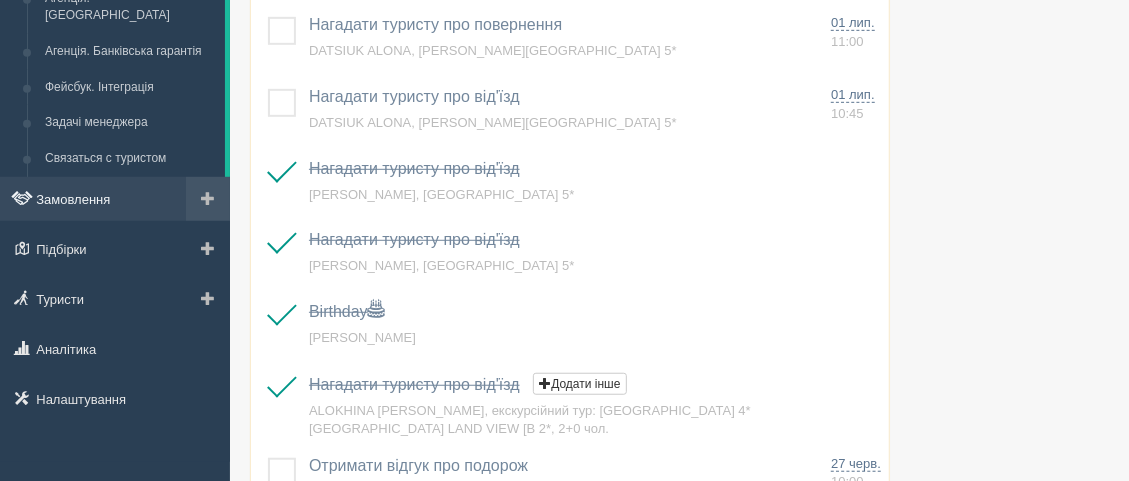 click on "Замовлення" at bounding box center (115, 199) 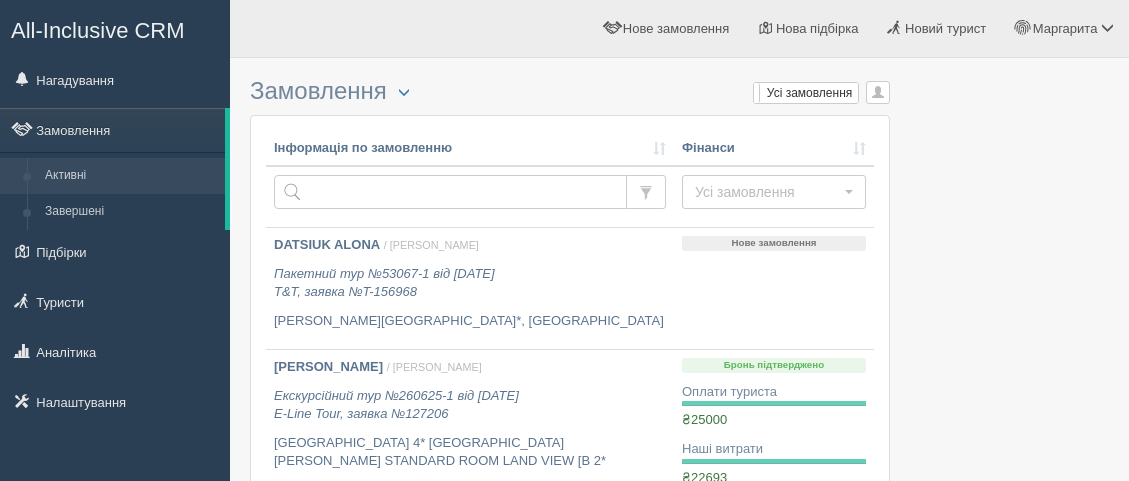scroll, scrollTop: 0, scrollLeft: 0, axis: both 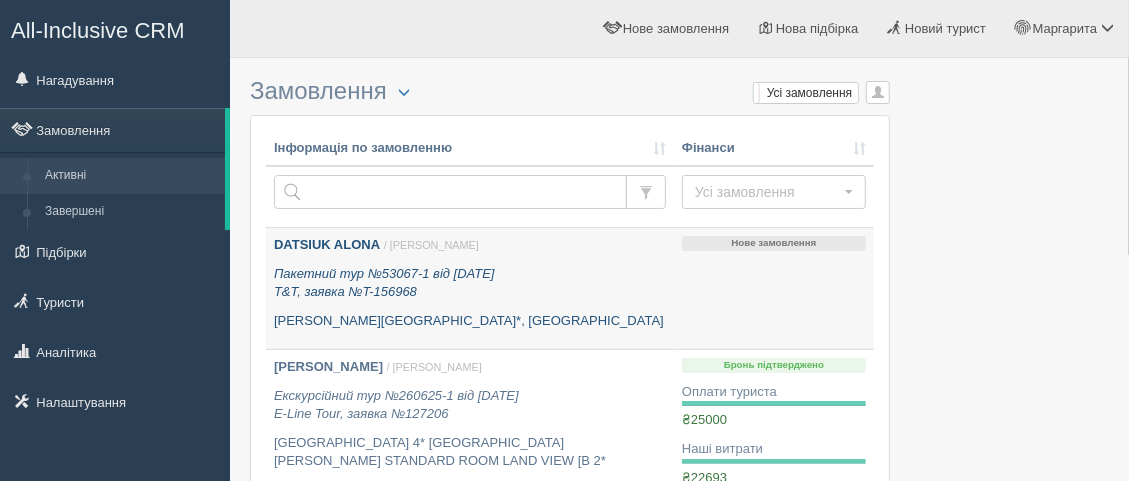 click on "DATSIUK ALONA" at bounding box center (327, 244) 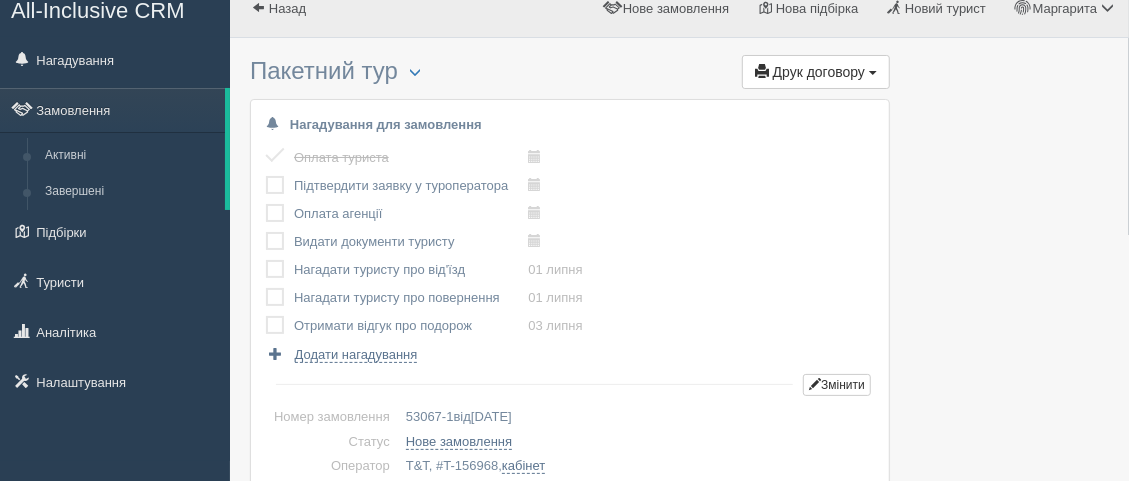scroll, scrollTop: 0, scrollLeft: 0, axis: both 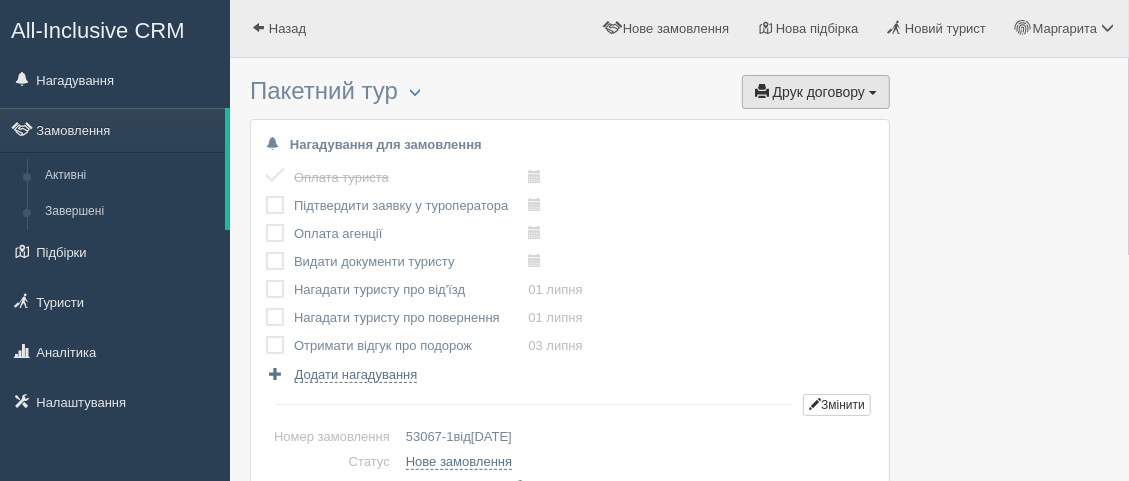click on "Друк договору" at bounding box center (819, 92) 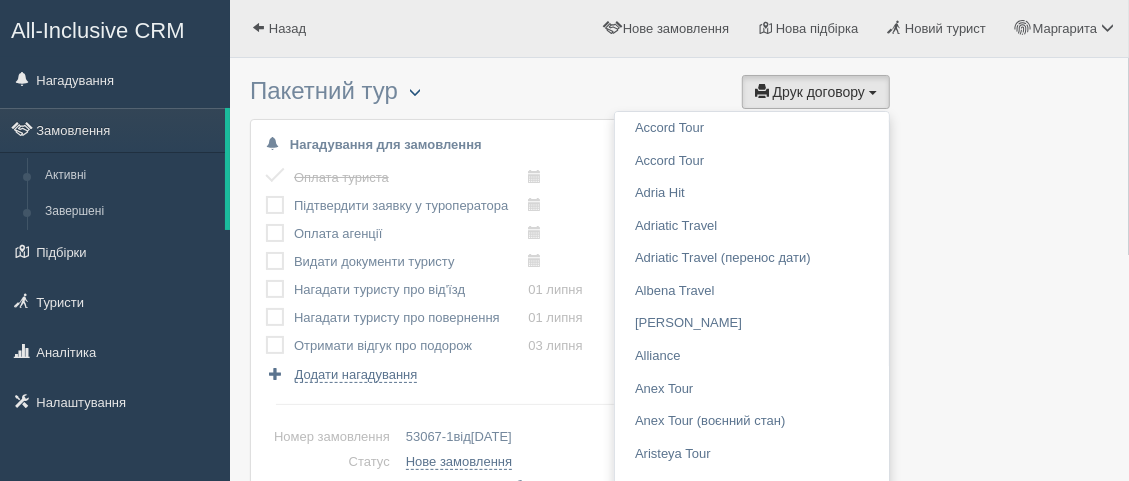 click at bounding box center (415, 92) 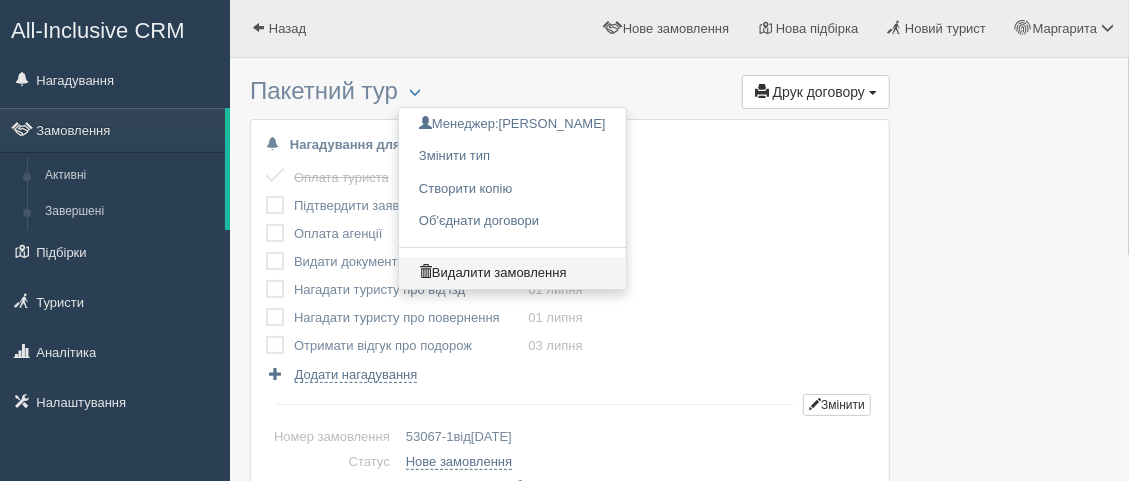 click on "Видалити замовлення" at bounding box center [512, 273] 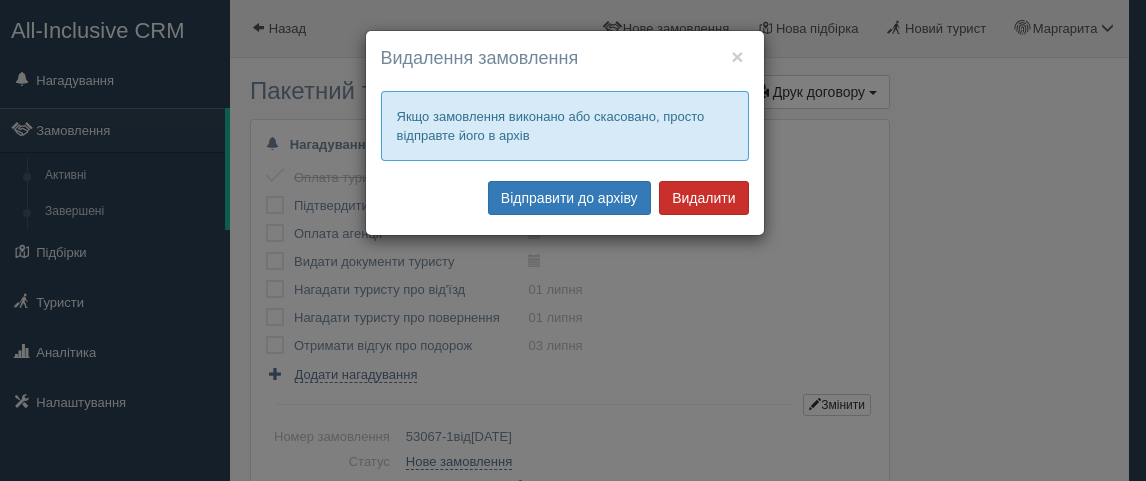 click on "Видалити" at bounding box center [703, 198] 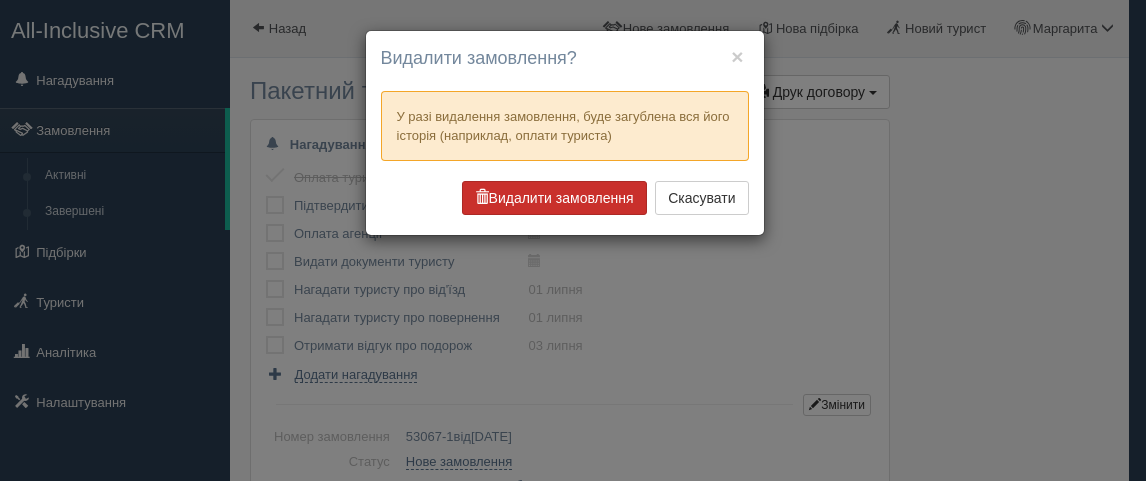 click on "Видалити замовлення" at bounding box center (554, 198) 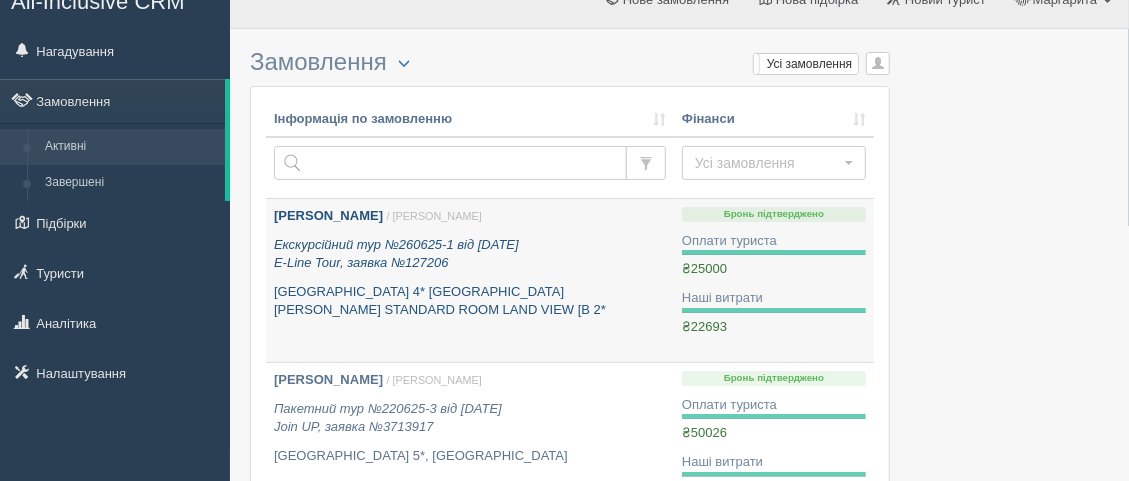 scroll, scrollTop: 0, scrollLeft: 0, axis: both 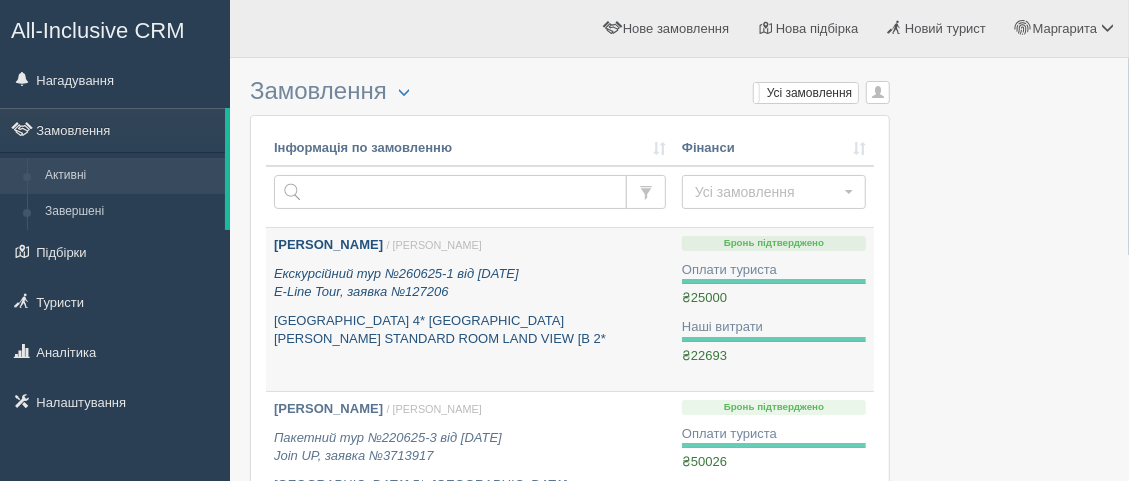 click on "[PERSON_NAME]" at bounding box center [328, 244] 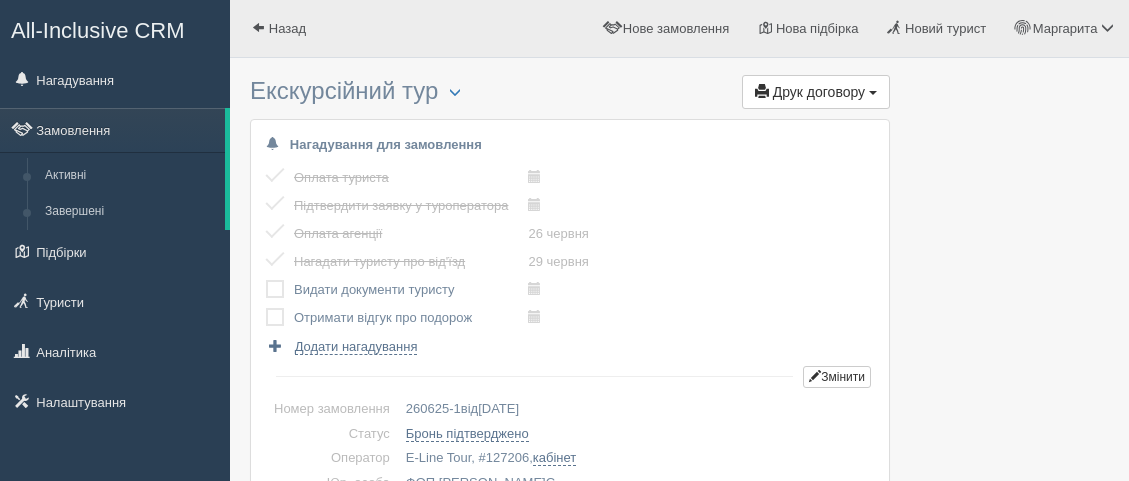 scroll, scrollTop: 0, scrollLeft: 0, axis: both 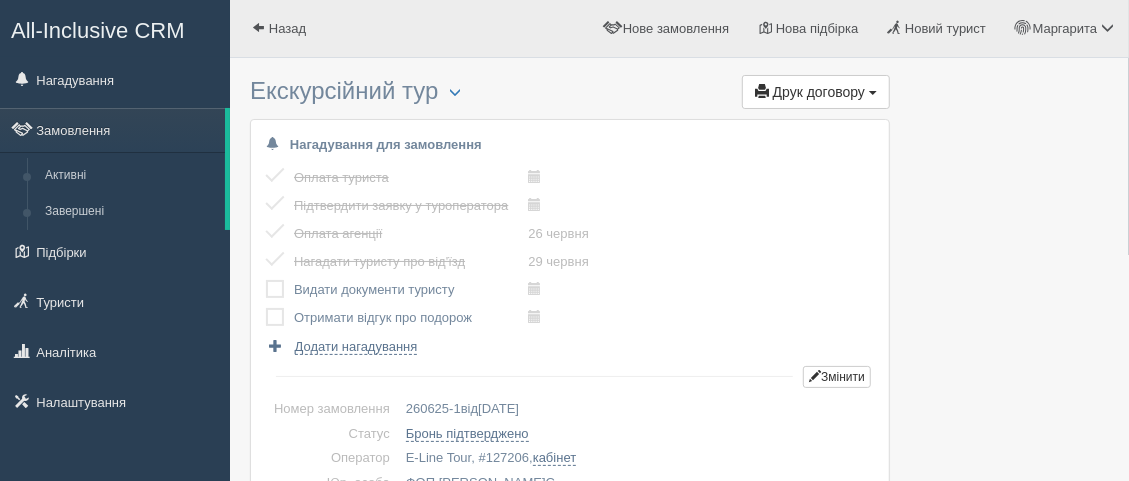 click at bounding box center (266, 280) 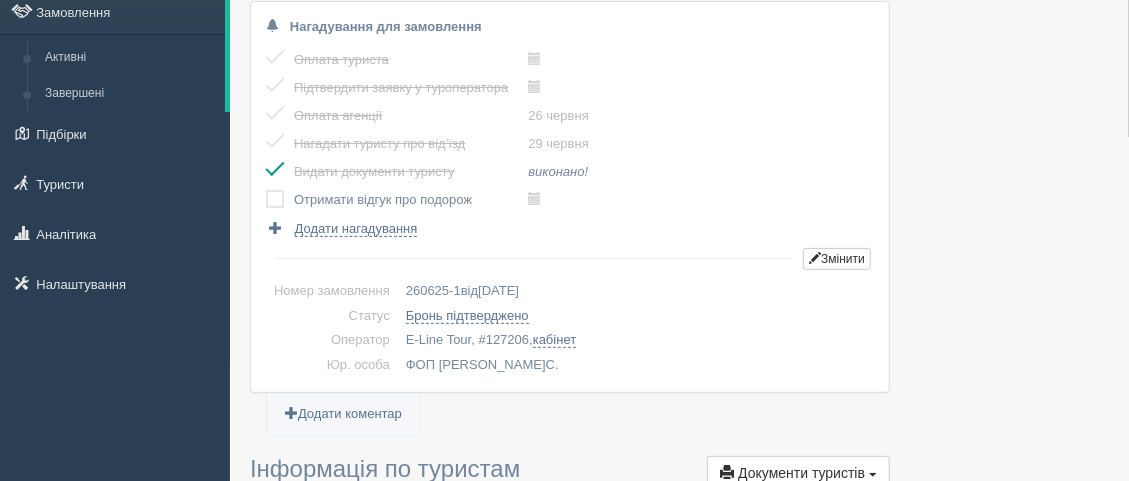 scroll, scrollTop: 222, scrollLeft: 0, axis: vertical 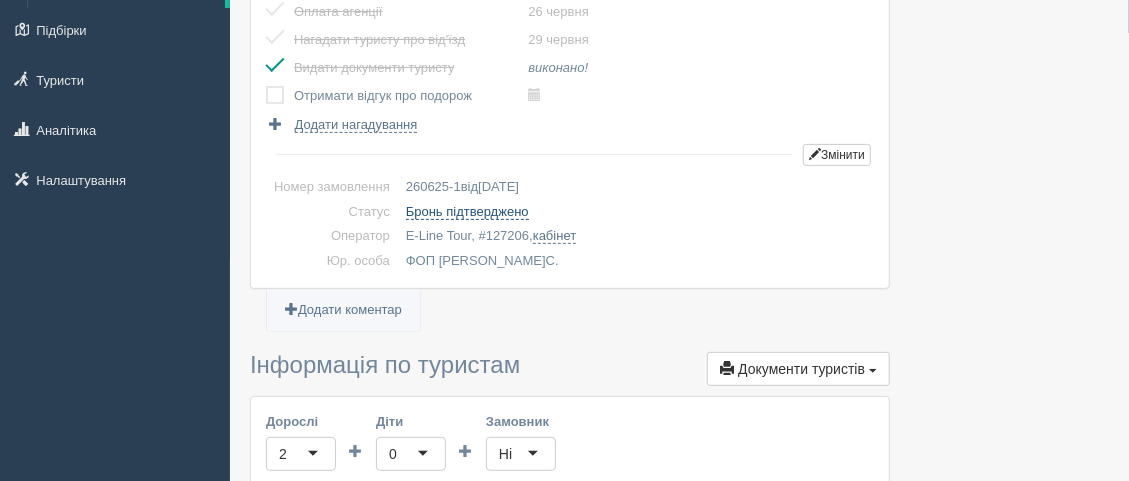 click on "Бронь підтверджено" at bounding box center [467, 212] 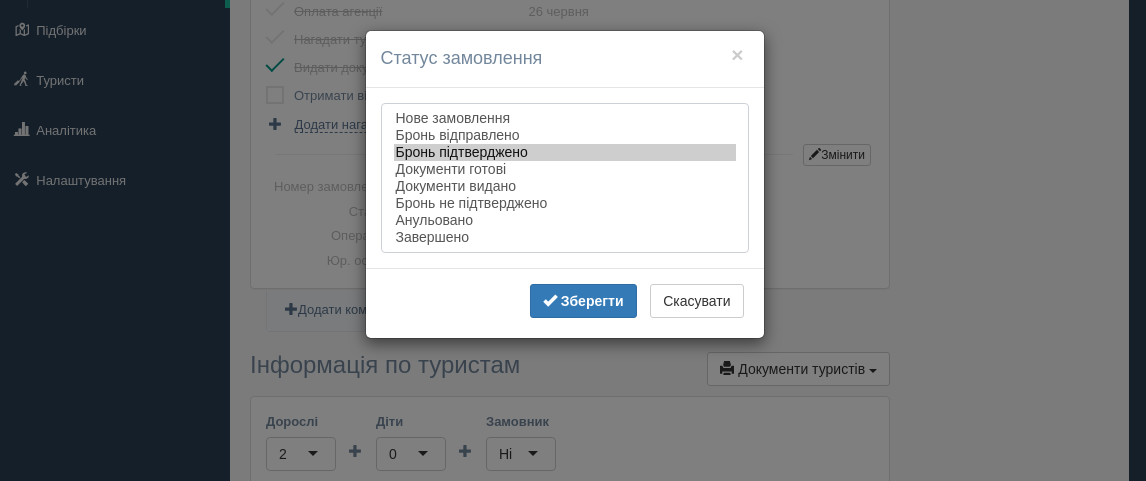 select on "documents_issued" 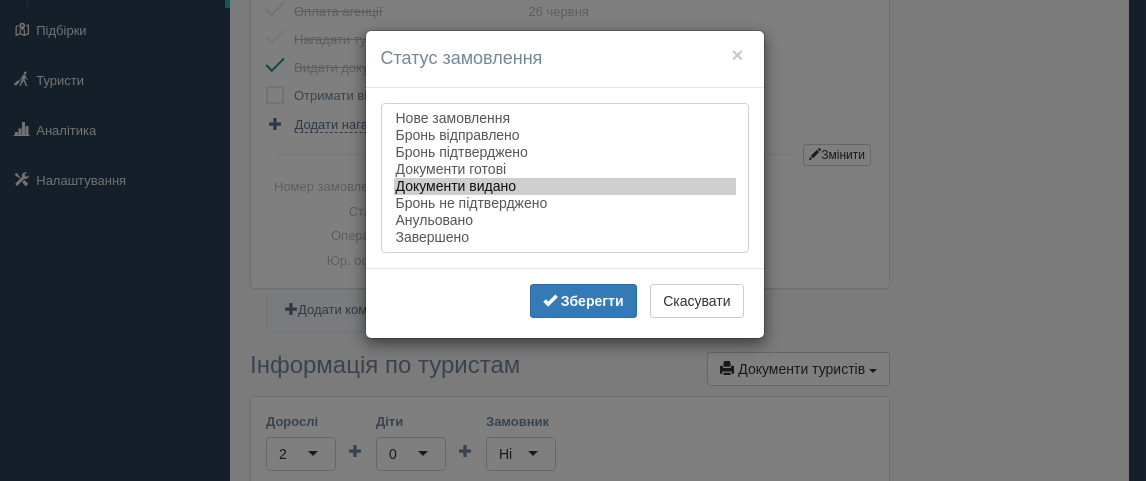 click on "Документи видано" at bounding box center (565, 186) 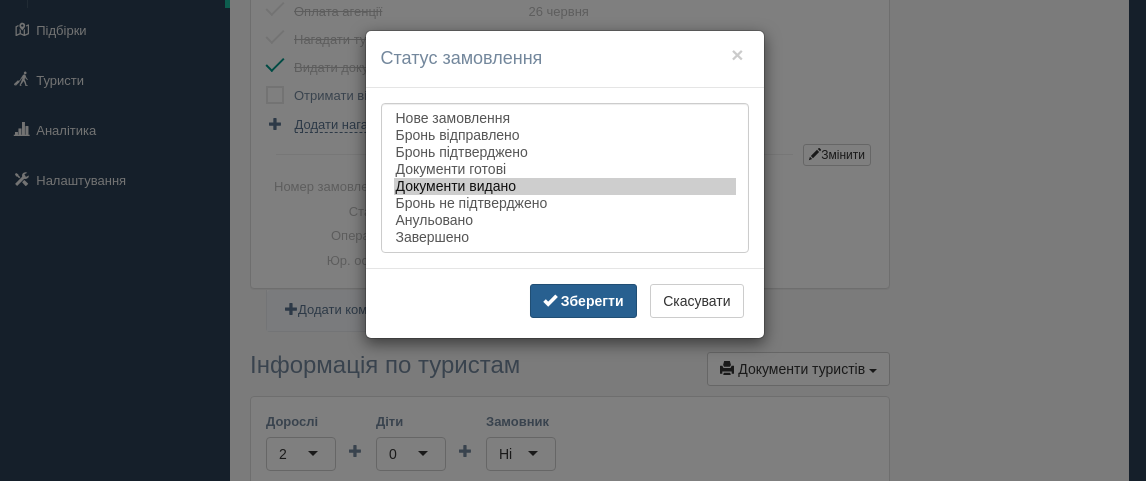 click on "Зберегти" at bounding box center (592, 301) 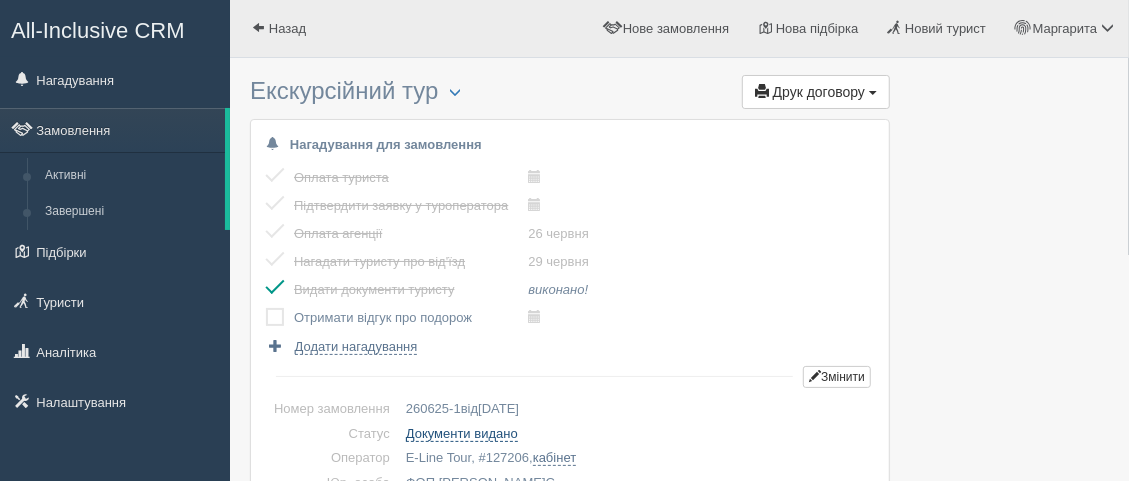 scroll, scrollTop: 0, scrollLeft: 0, axis: both 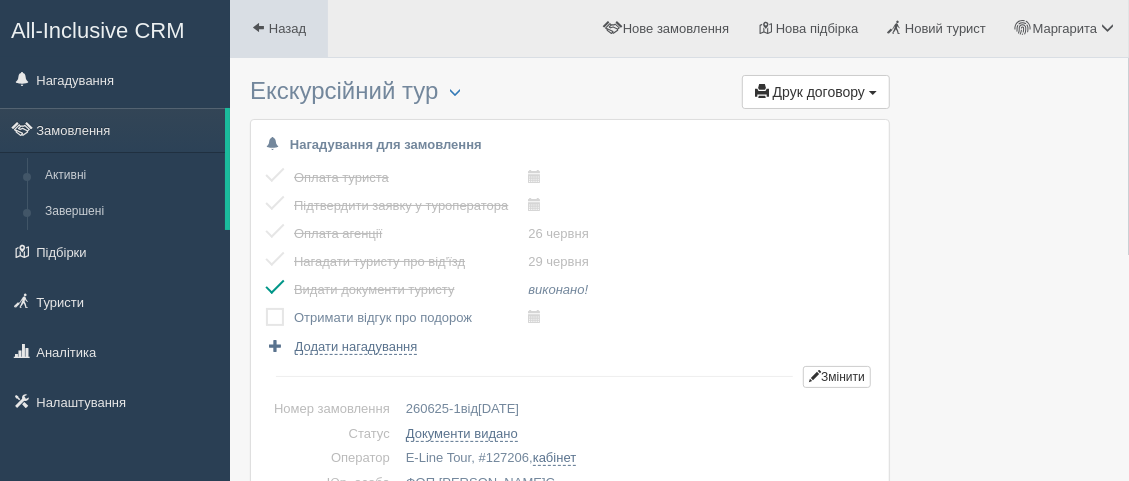 click on "Назад" at bounding box center (287, 28) 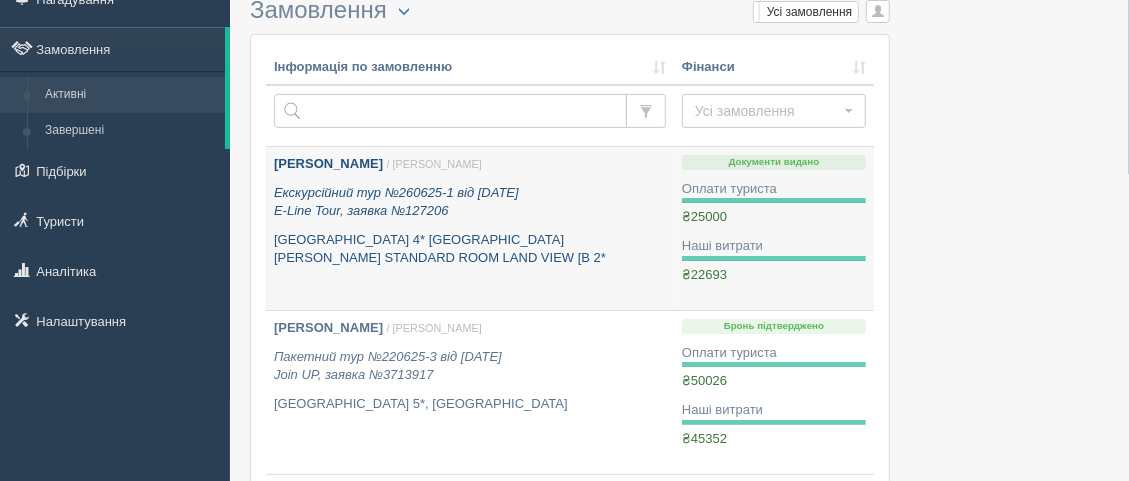 scroll, scrollTop: 110, scrollLeft: 0, axis: vertical 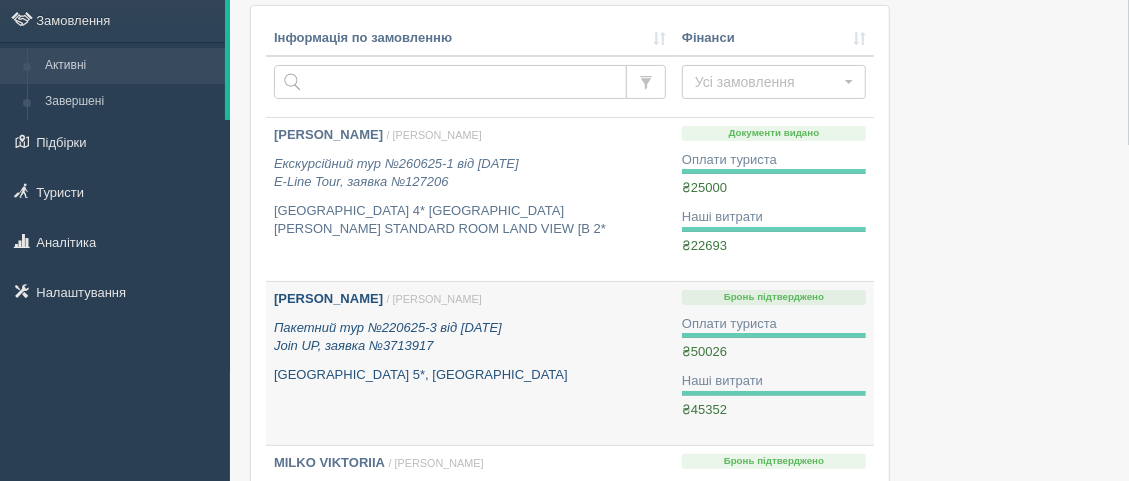 click on "[PERSON_NAME]" at bounding box center [328, 298] 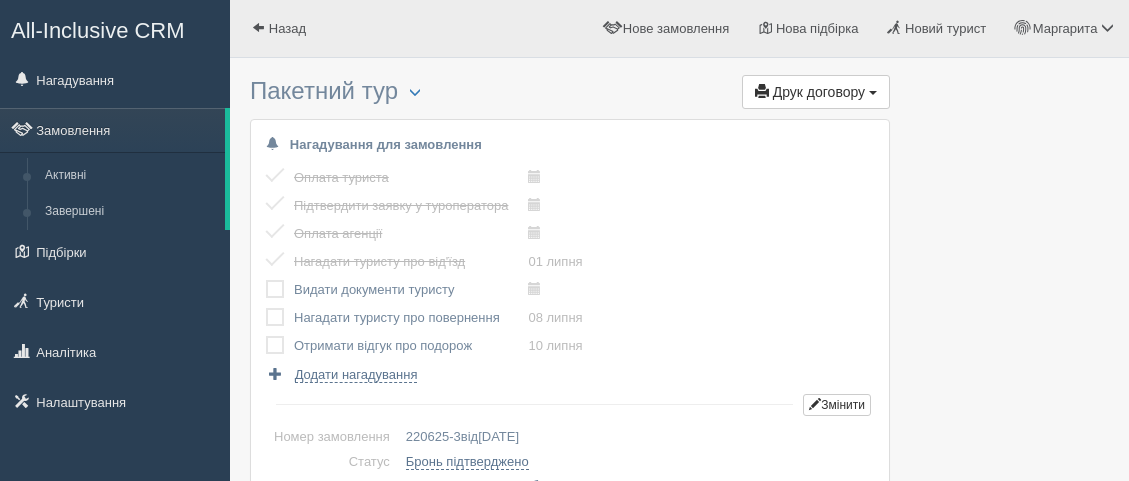scroll, scrollTop: 0, scrollLeft: 0, axis: both 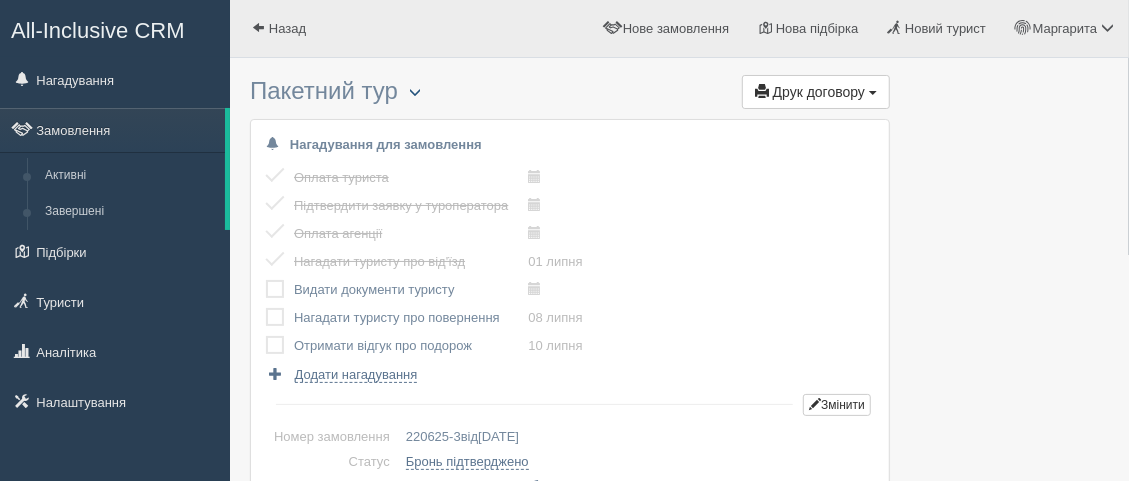 click at bounding box center (415, 92) 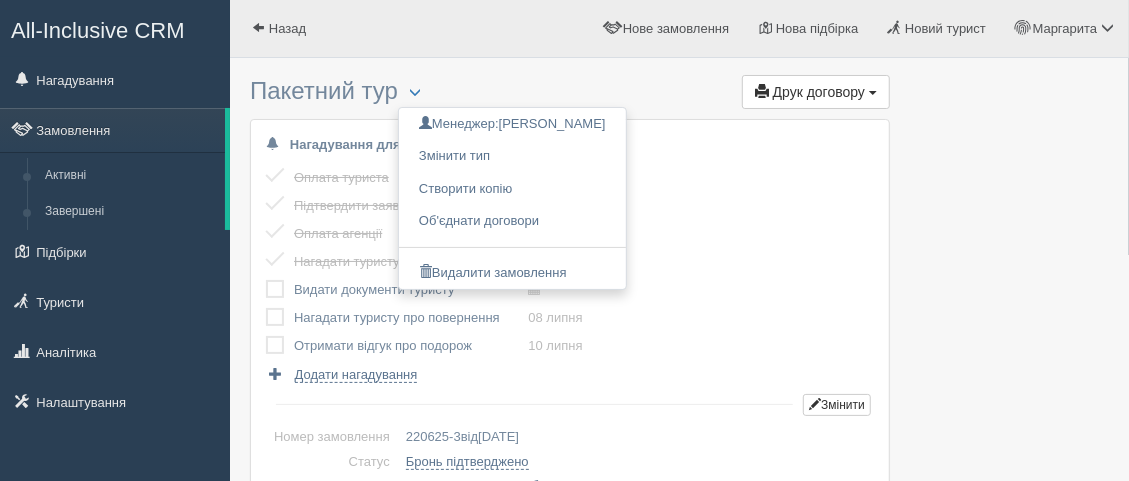 click on "Пакетний тур
Менеджер:
Маргарита Жданова
Змінити тип
Створити копію
Об'єднати договори
Видалити замовлення" at bounding box center [570, 1349] 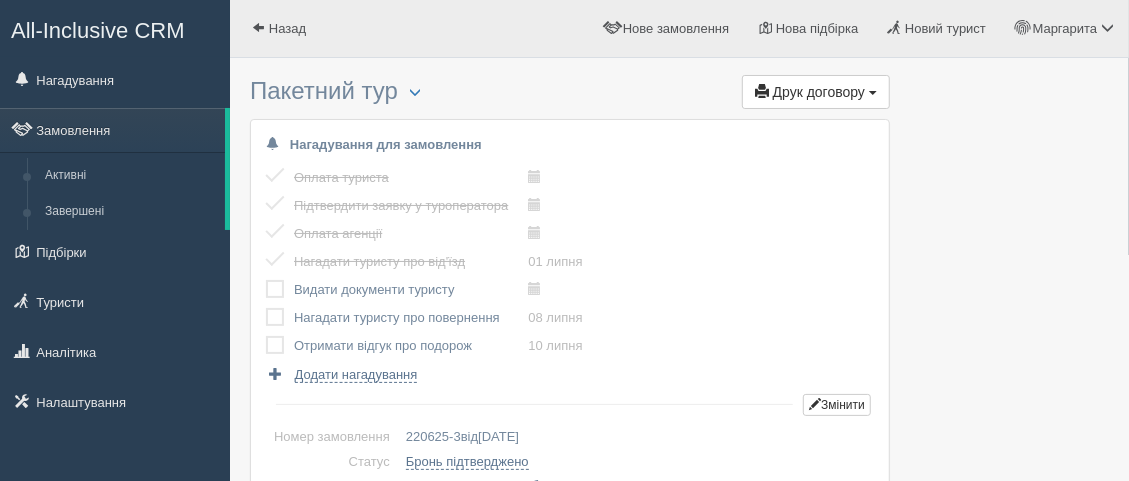 click at bounding box center (266, 280) 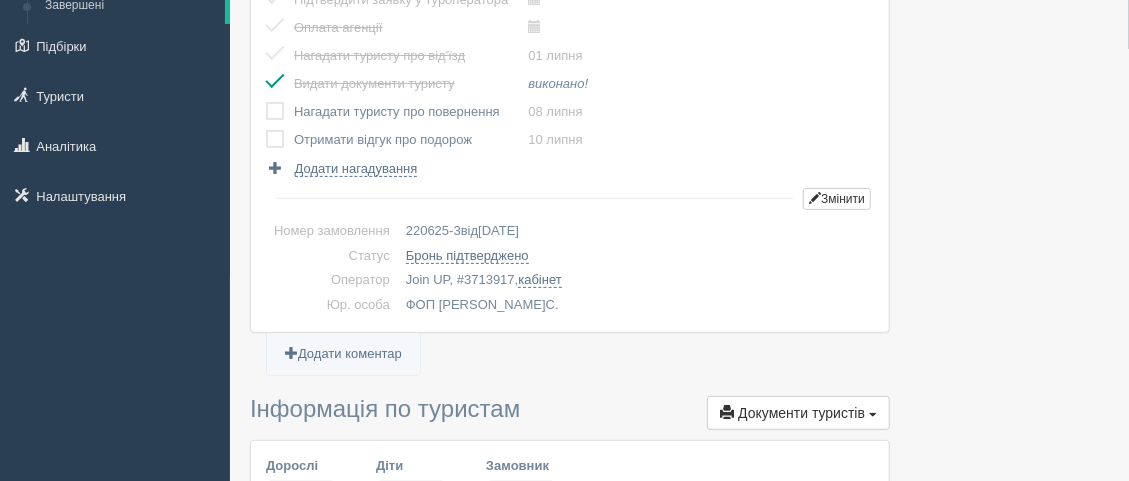 scroll, scrollTop: 222, scrollLeft: 0, axis: vertical 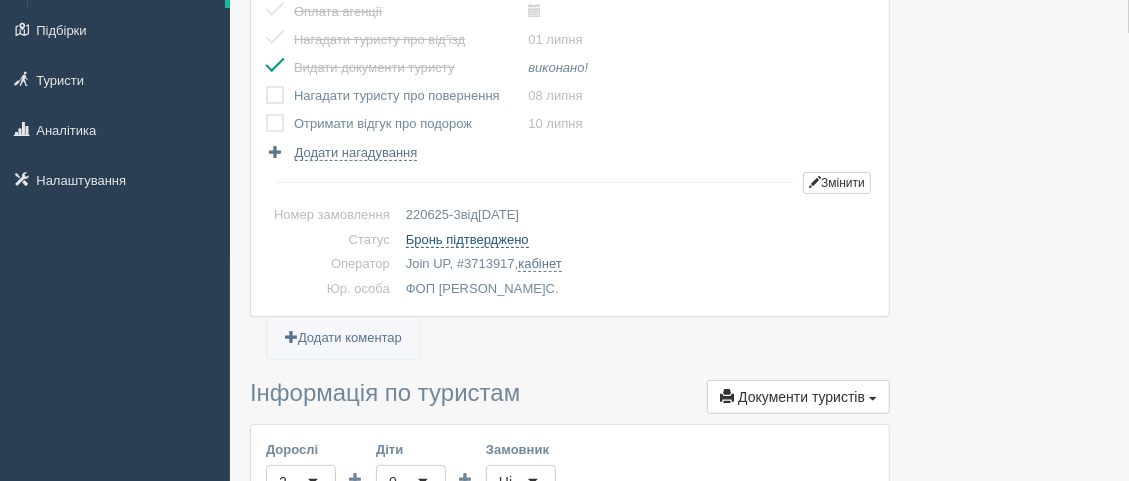 click on "Бронь підтверджено" at bounding box center (467, 240) 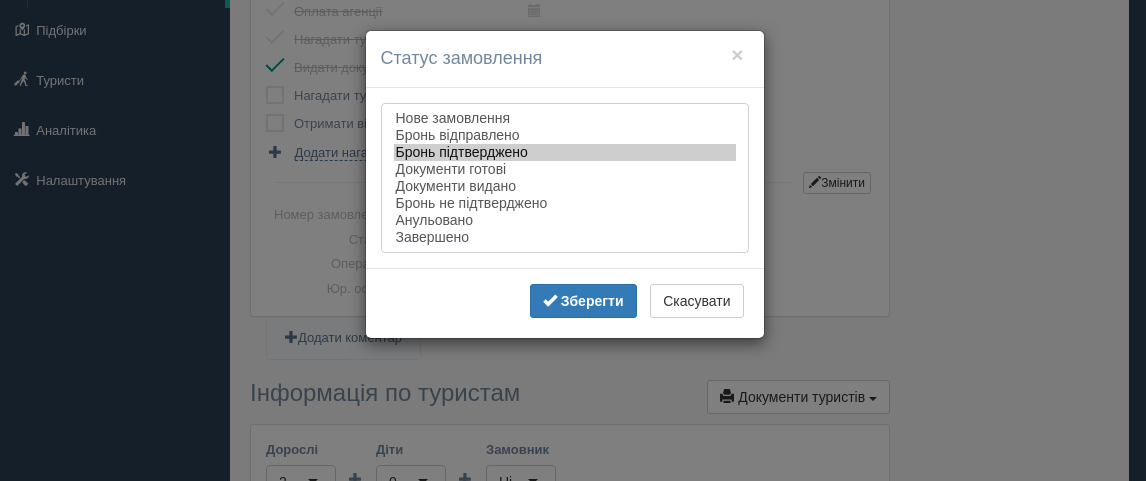 select on "documents_issued" 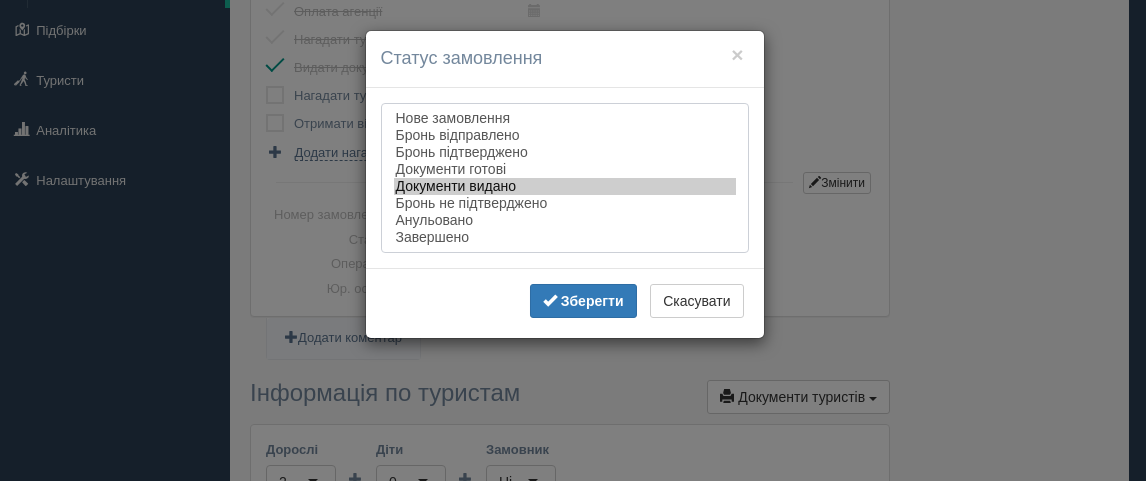 click on "Документи видано" at bounding box center [565, 186] 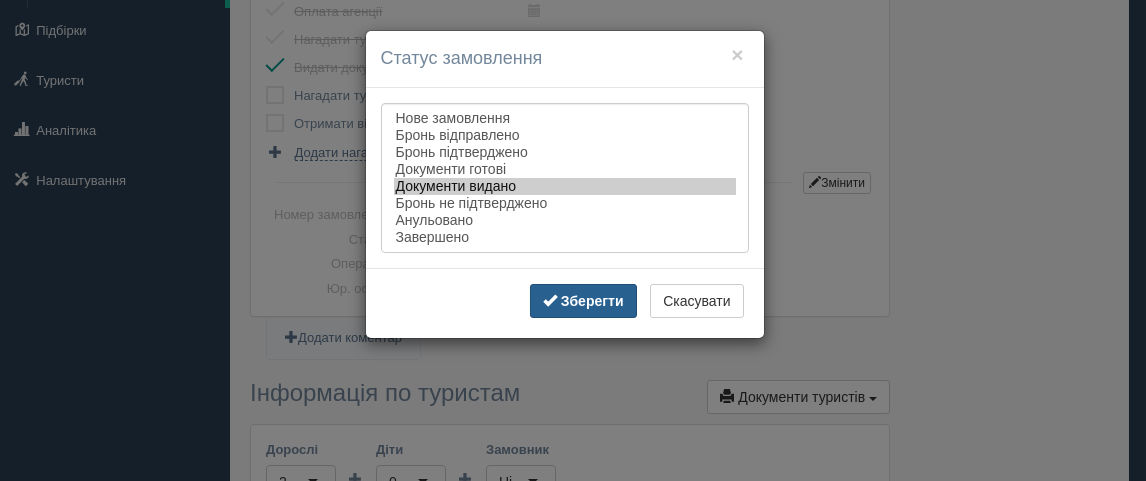 click on "Зберегти" at bounding box center [592, 301] 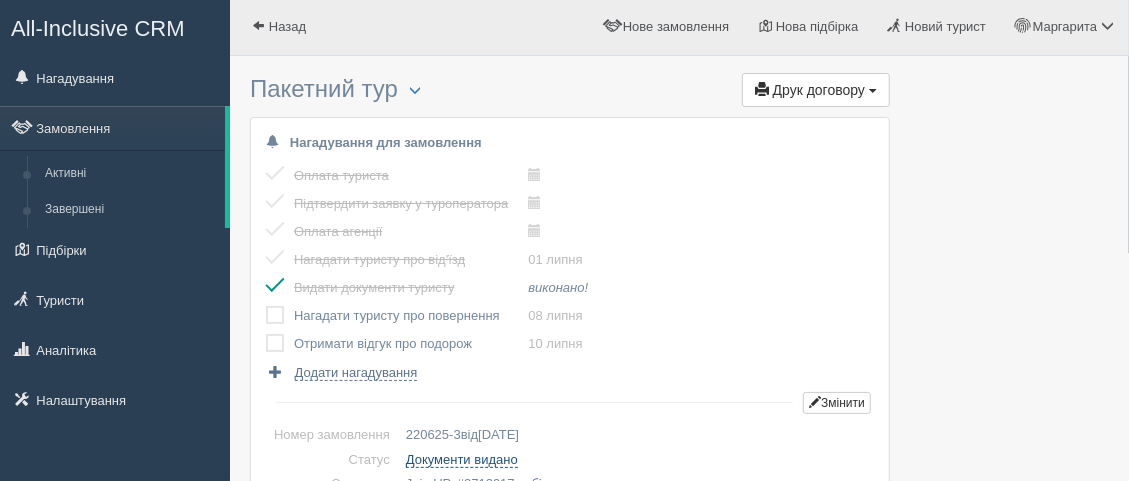 scroll, scrollTop: 0, scrollLeft: 0, axis: both 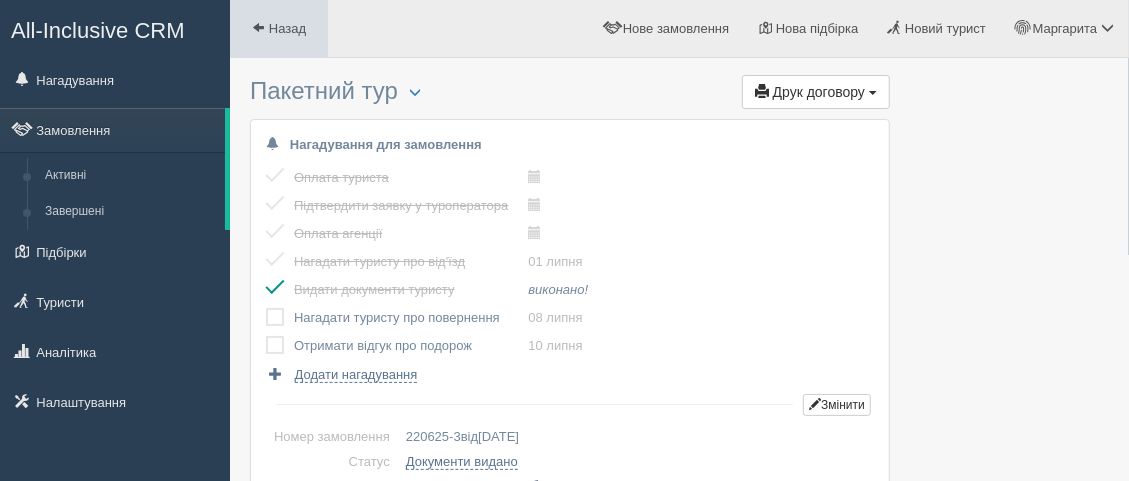 click on "Назад" at bounding box center [287, 28] 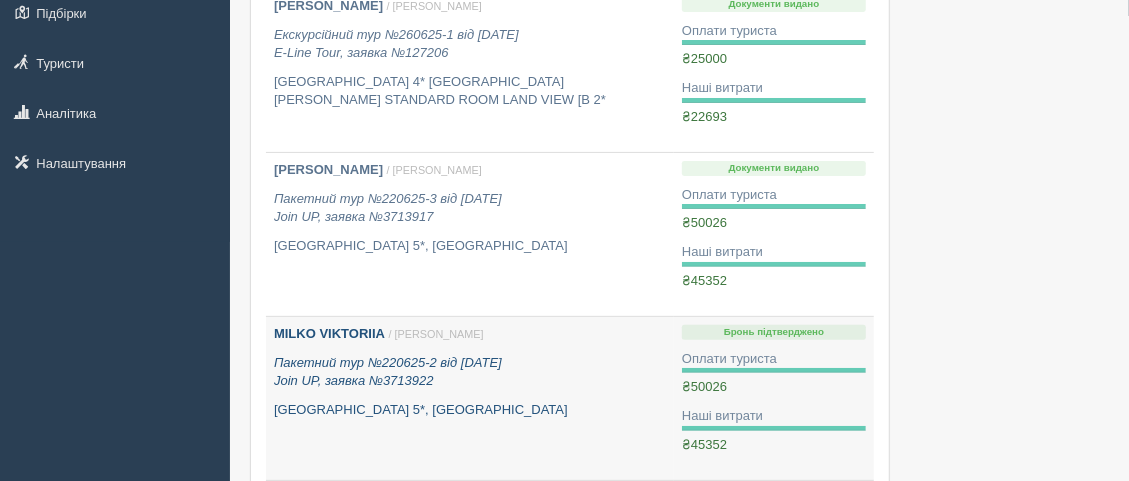 scroll, scrollTop: 333, scrollLeft: 0, axis: vertical 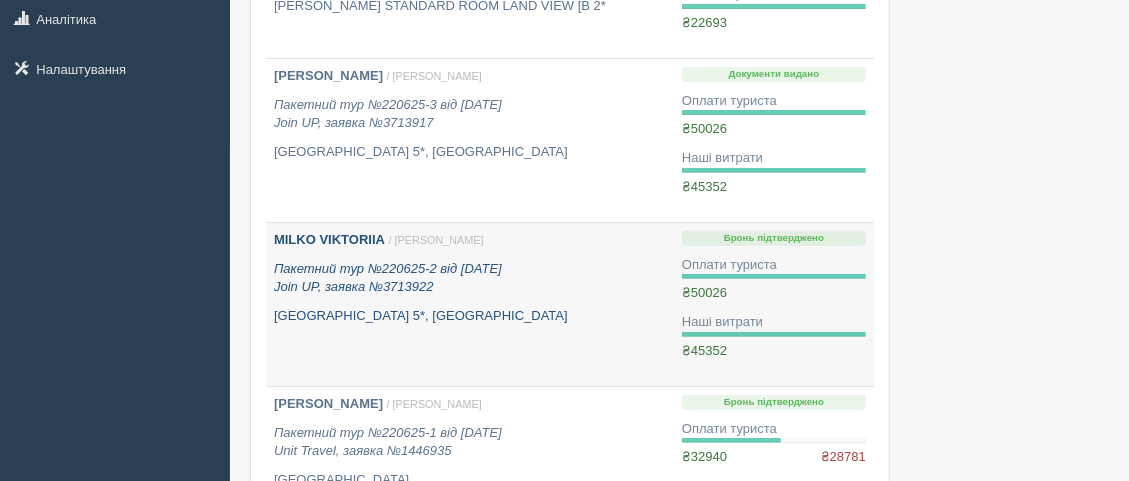 click on "MILKO VIKTORIIA" at bounding box center (329, 239) 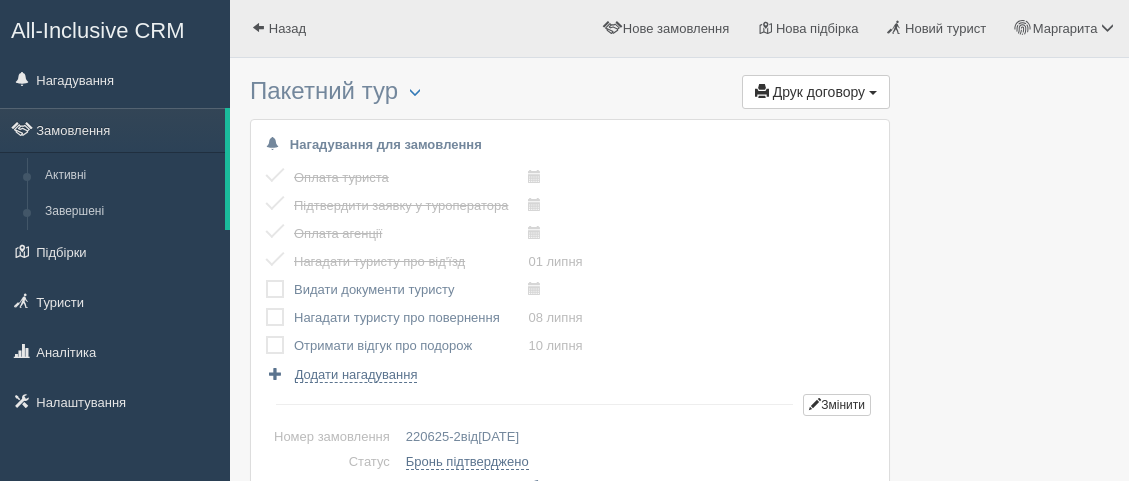 scroll, scrollTop: 0, scrollLeft: 0, axis: both 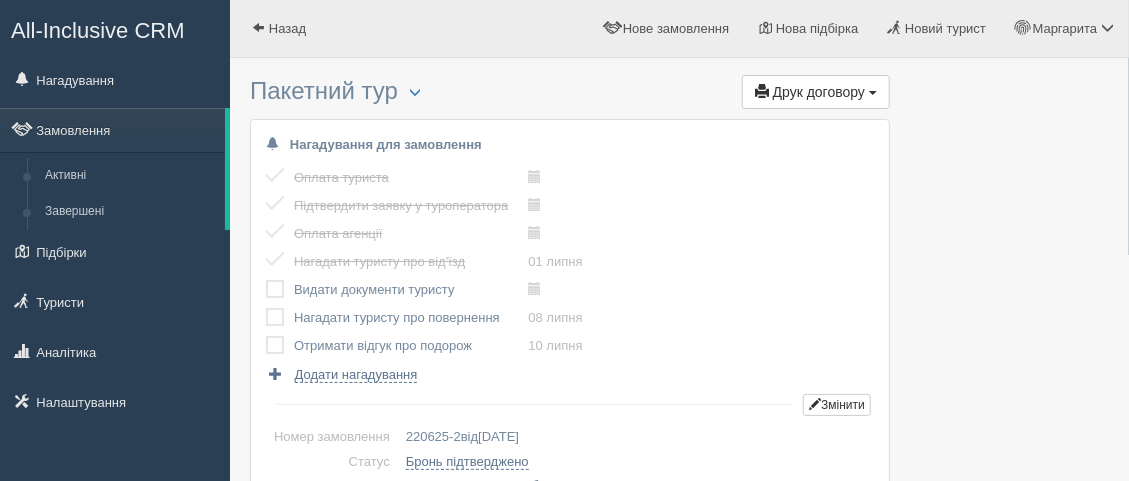 click at bounding box center (266, 280) 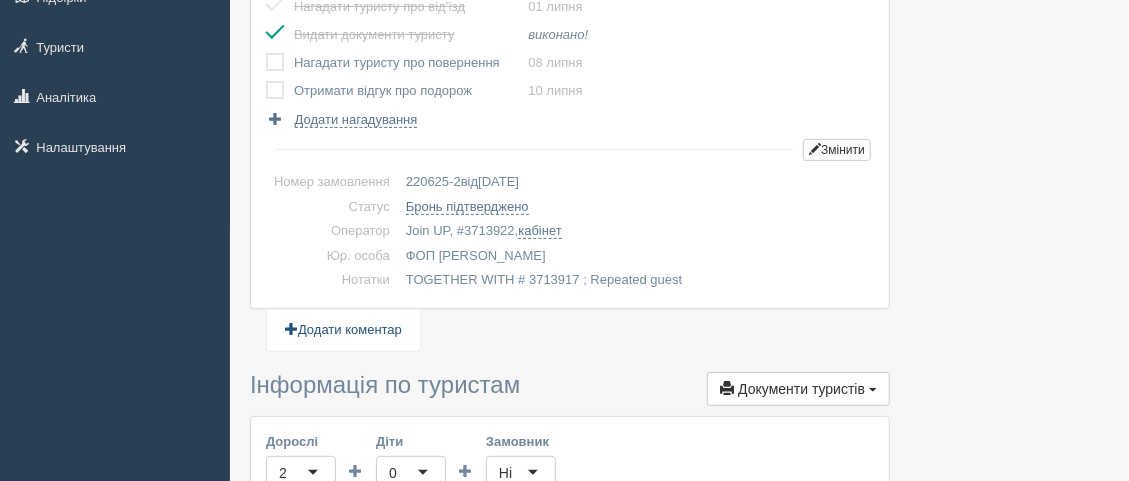 scroll, scrollTop: 333, scrollLeft: 0, axis: vertical 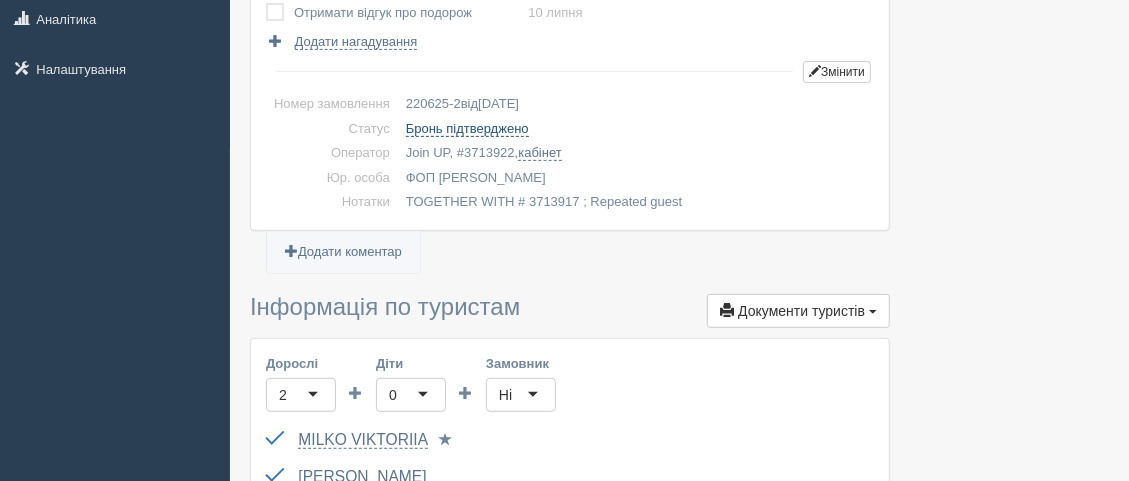 click on "Бронь підтверджено" at bounding box center [467, 129] 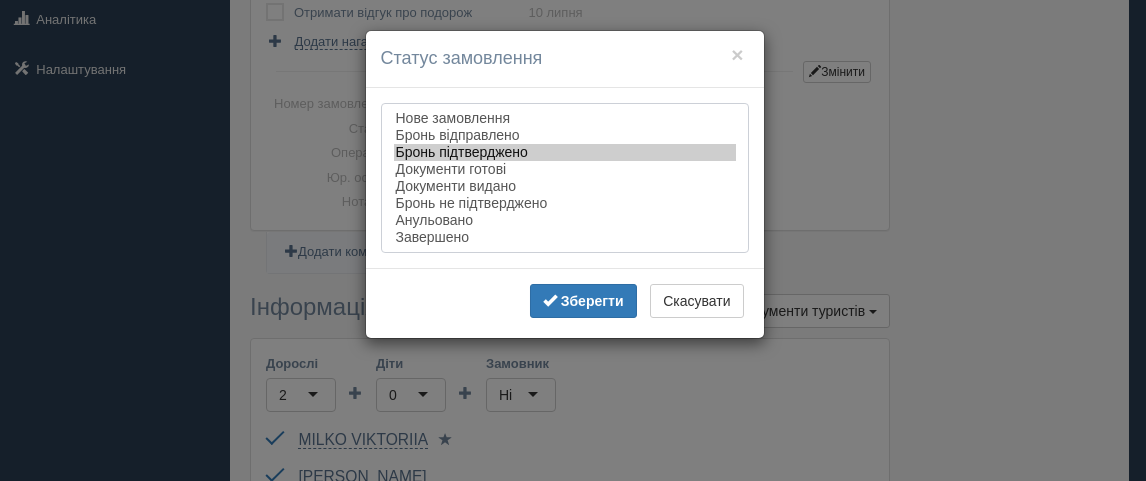 click on "Документи готові" at bounding box center [565, 169] 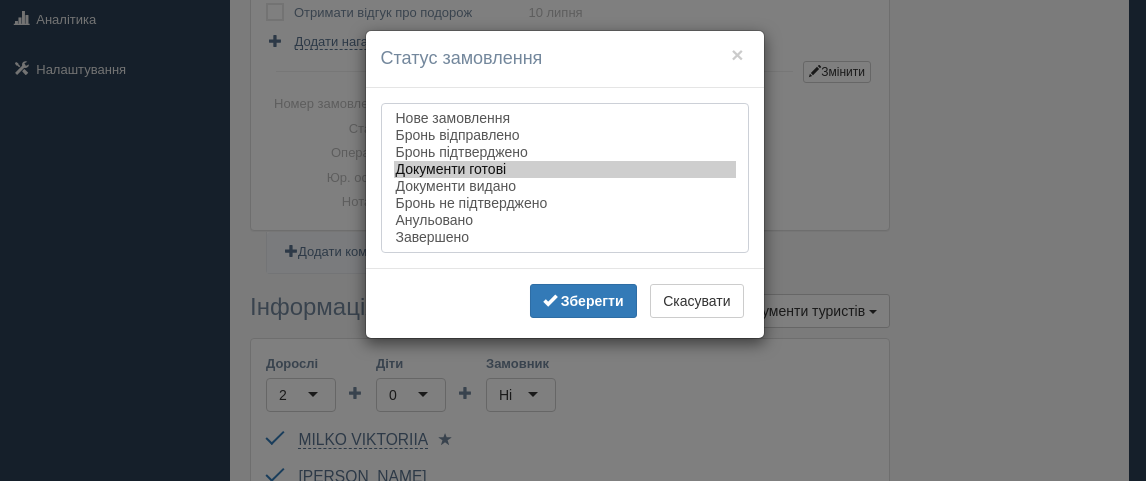 select on "documents_issued" 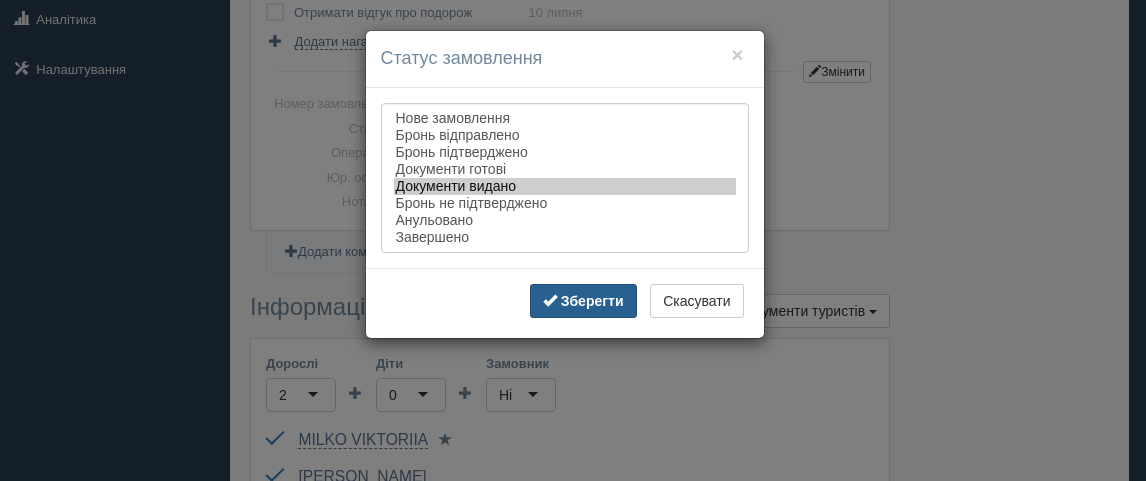 click on "Зберегти" at bounding box center [592, 301] 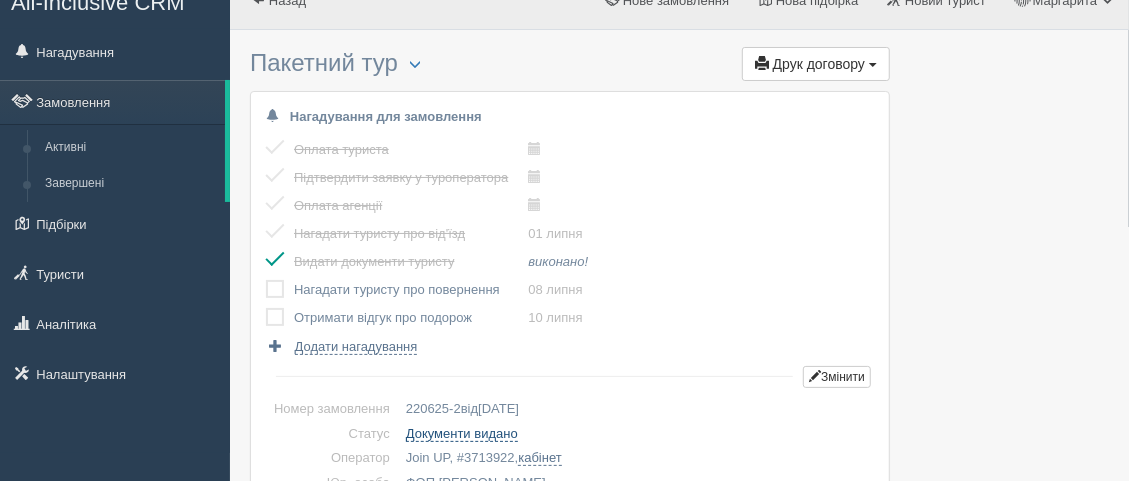 scroll, scrollTop: 0, scrollLeft: 0, axis: both 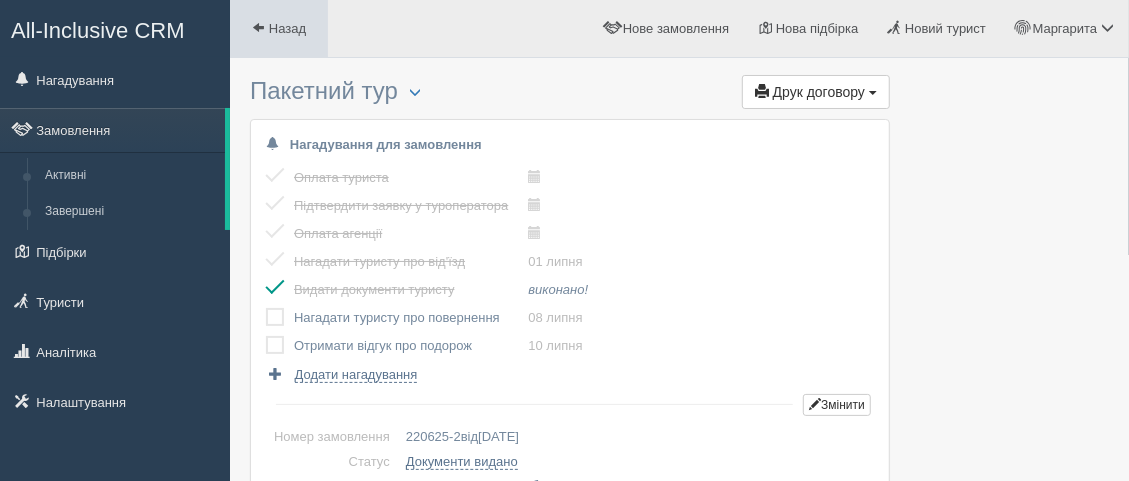 click at bounding box center (258, 27) 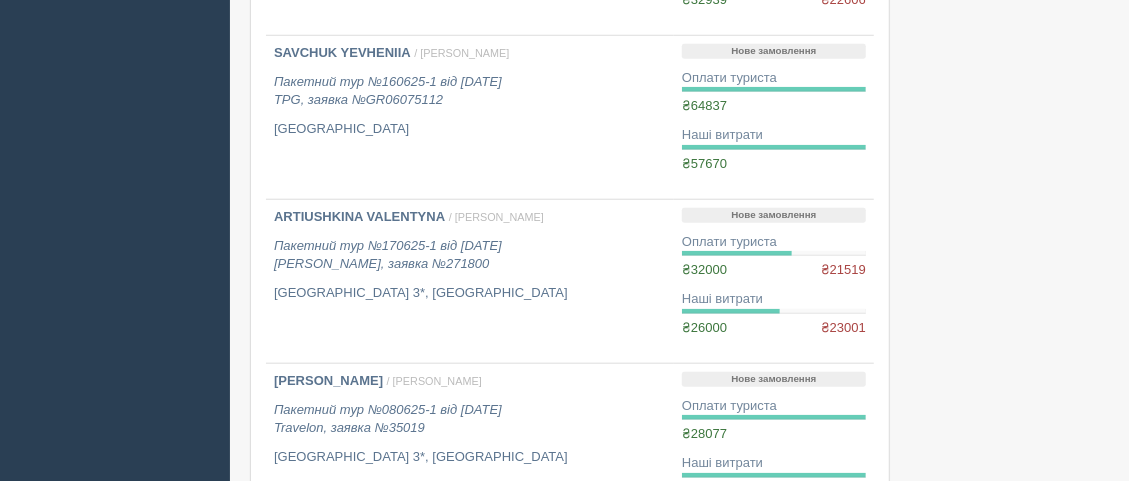 scroll, scrollTop: 888, scrollLeft: 0, axis: vertical 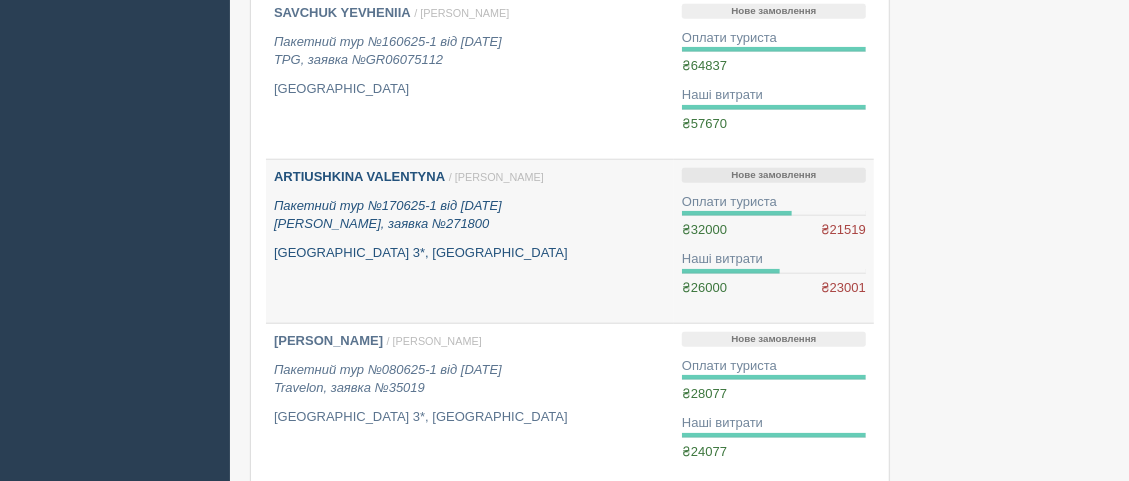 click on "ARTIUSHKINA VALENTYNA" at bounding box center [359, 176] 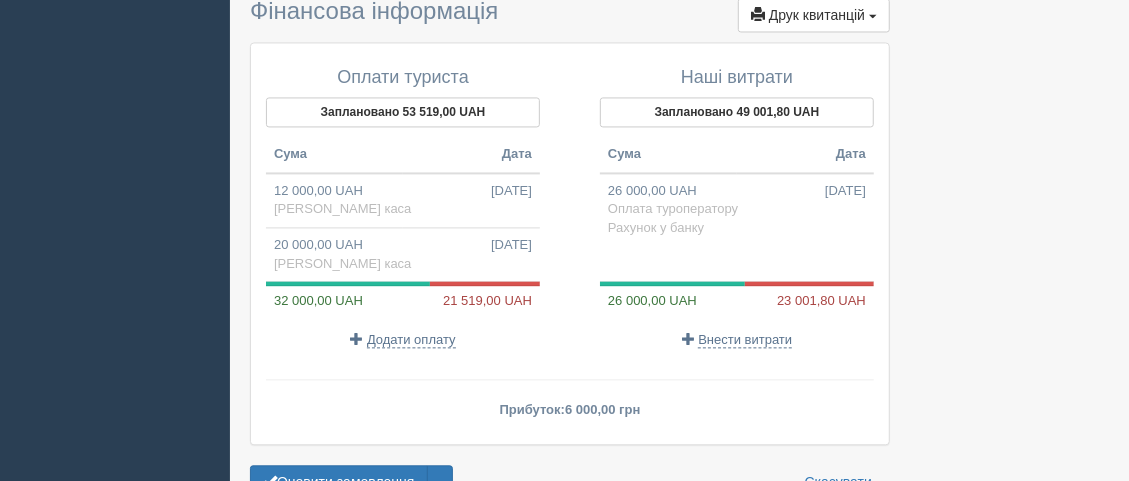 scroll, scrollTop: 2111, scrollLeft: 0, axis: vertical 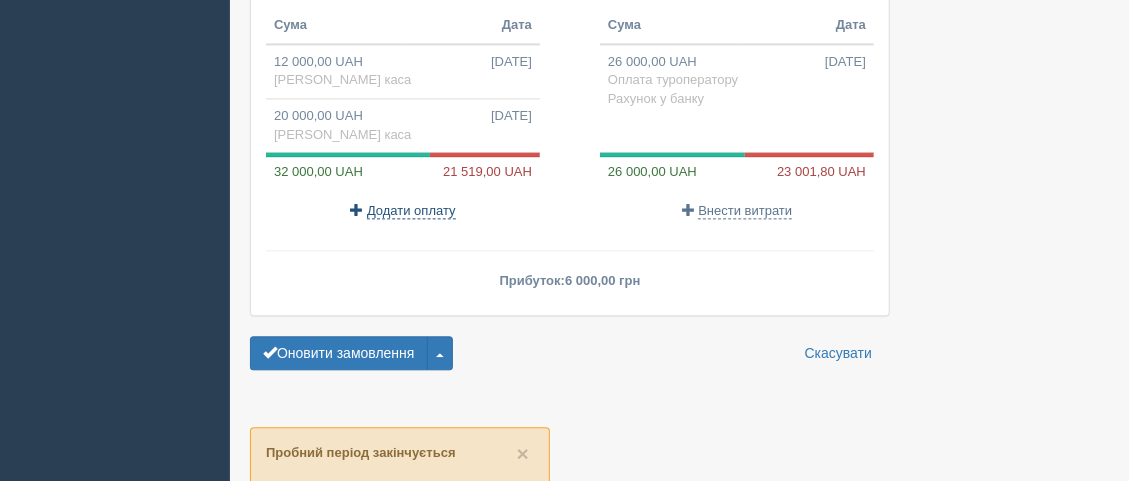 click on "Додати оплату" at bounding box center [411, 211] 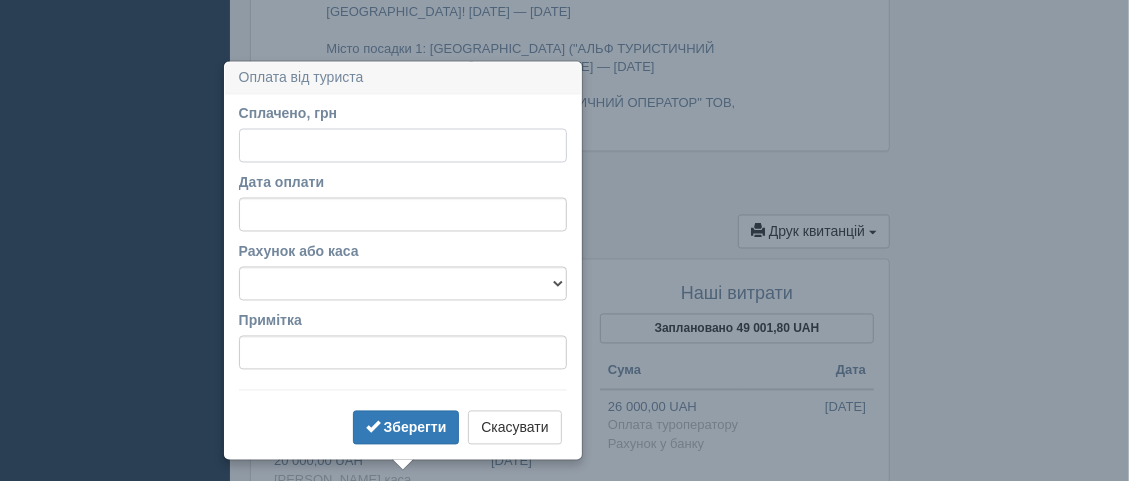 scroll, scrollTop: 1826, scrollLeft: 0, axis: vertical 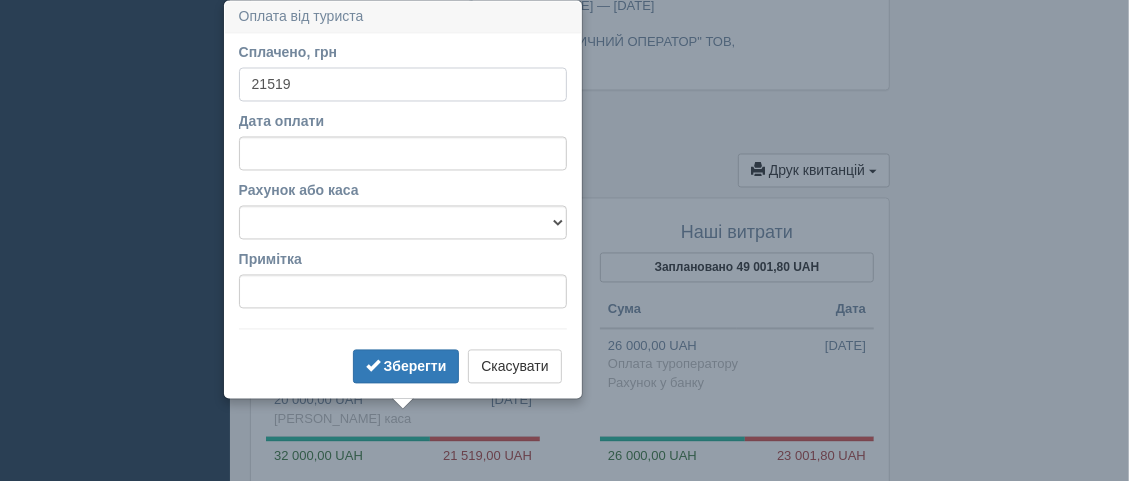 type on "21519" 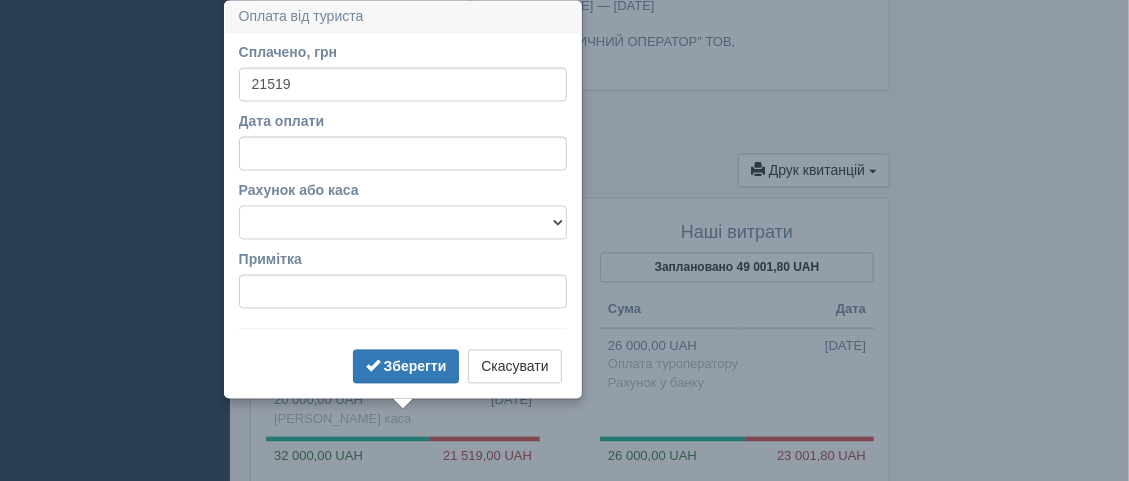 click on "Mono Bank/ ФОП Коленченко С.С.
АльянсБанк/ Жданова М.Г.
Готівкова каса
Готівкова каса
Картка
ПриватБанк/ Жданова М.Г.
ПриватБанк/ Коленченко С.С.
Рахунок у банку" at bounding box center [403, 223] 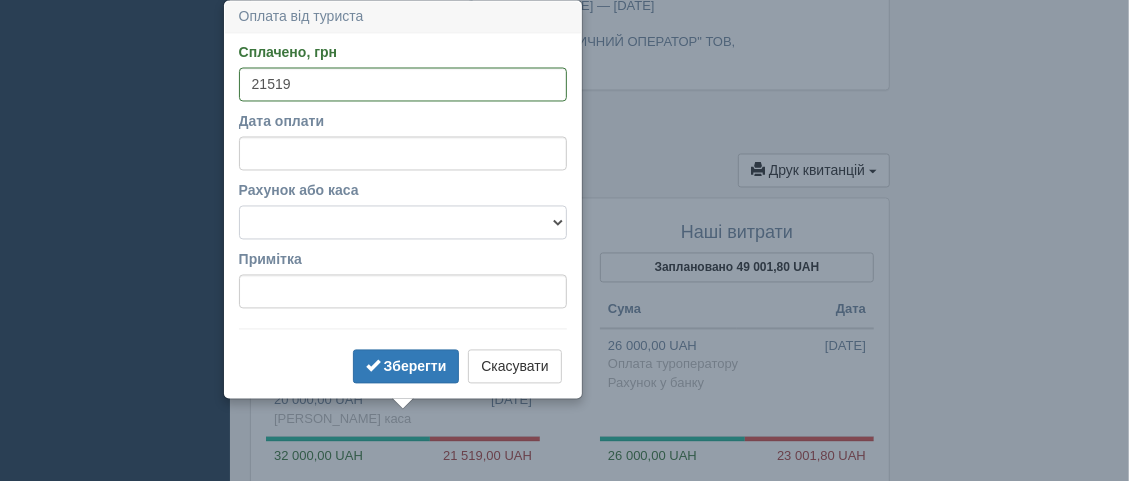 select on "1602" 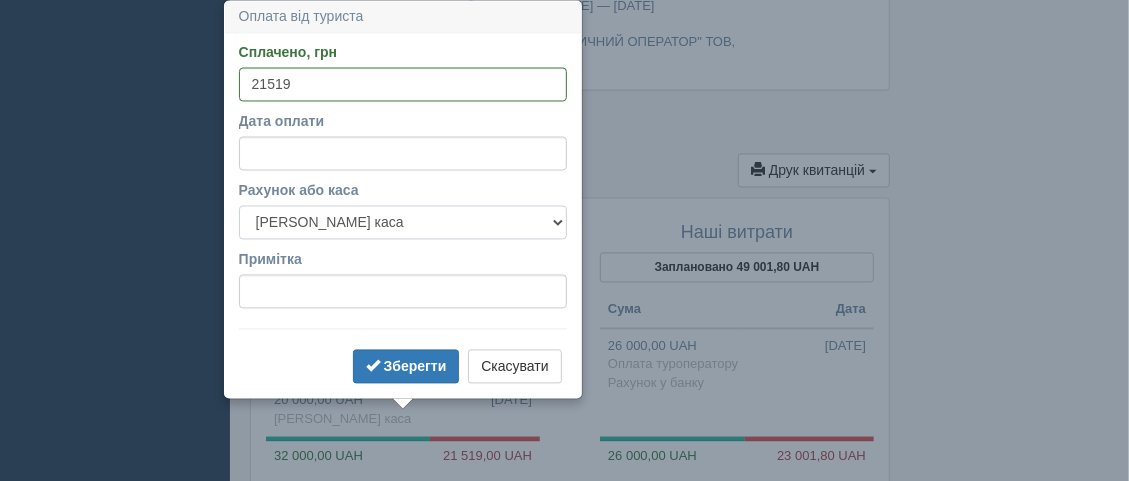 click on "Mono Bank/ ФОП Коленченко С.С.
АльянсБанк/ Жданова М.Г.
Готівкова каса
Готівкова каса
Картка
ПриватБанк/ Жданова М.Г.
ПриватБанк/ Коленченко С.С.
Рахунок у банку" at bounding box center (403, 223) 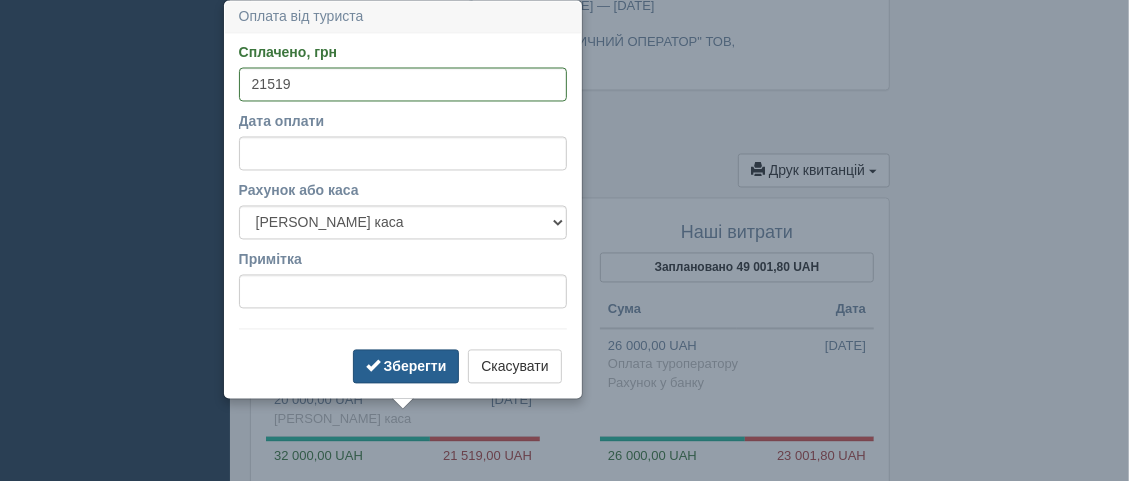 click on "Зберегти" at bounding box center [415, 367] 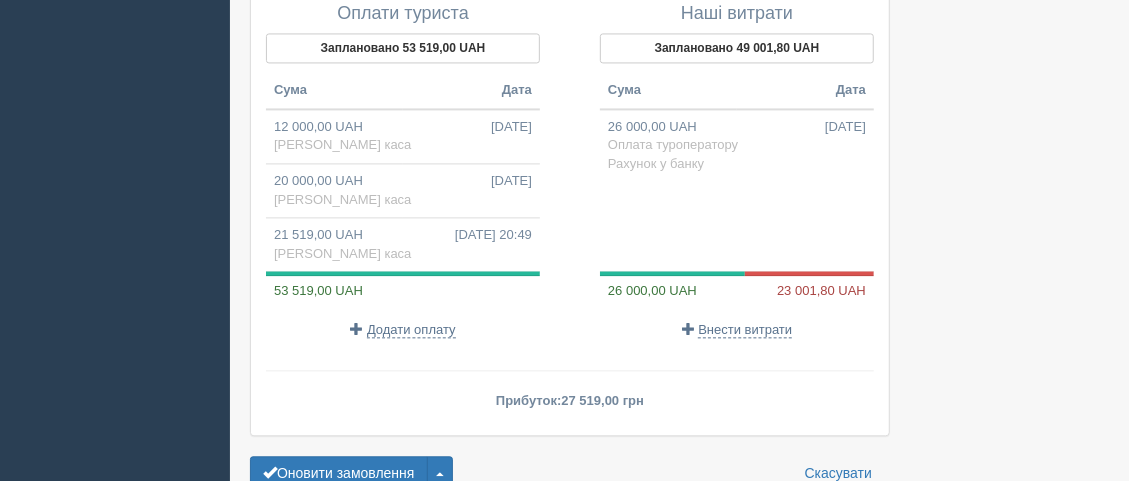scroll, scrollTop: 2048, scrollLeft: 0, axis: vertical 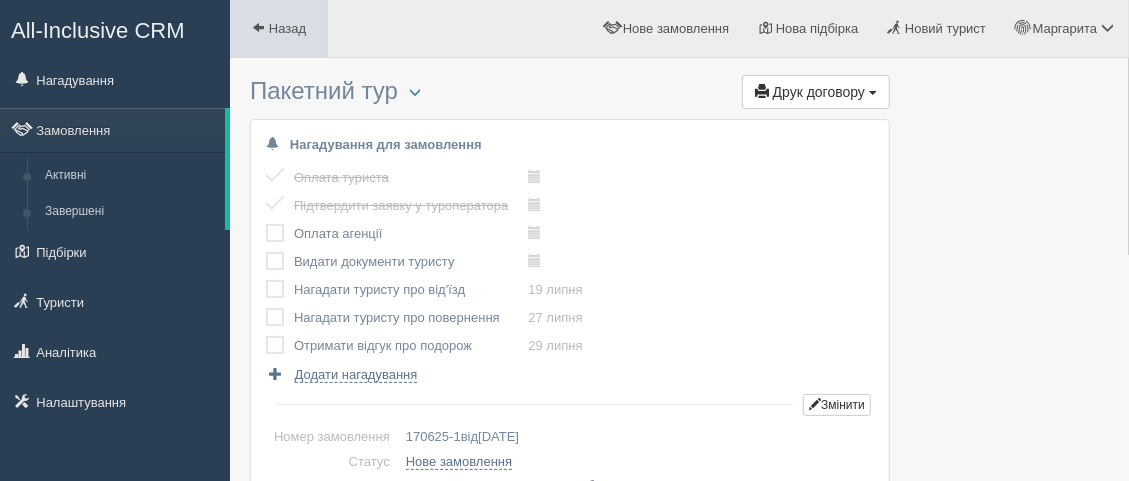 click on "Назад" at bounding box center (287, 28) 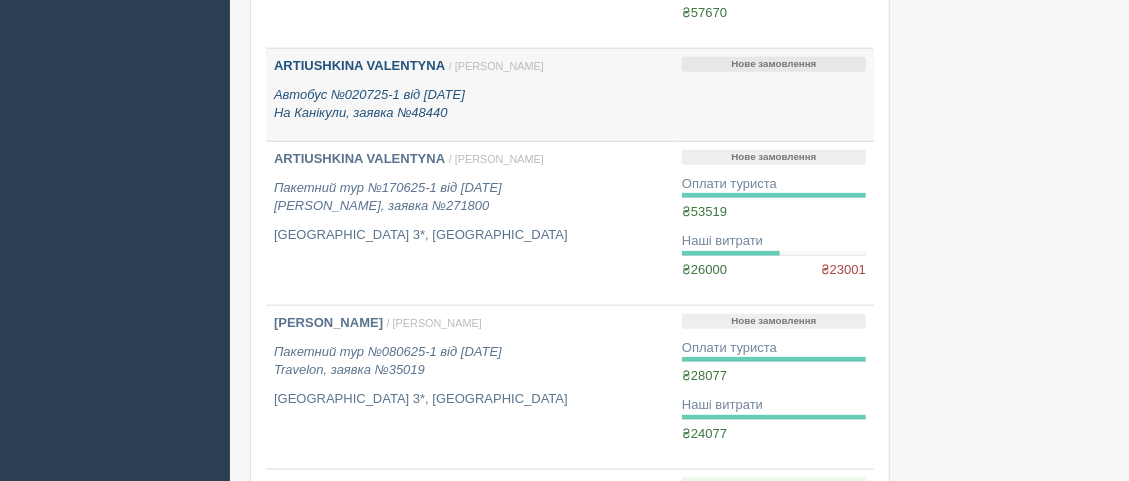 scroll, scrollTop: 888, scrollLeft: 0, axis: vertical 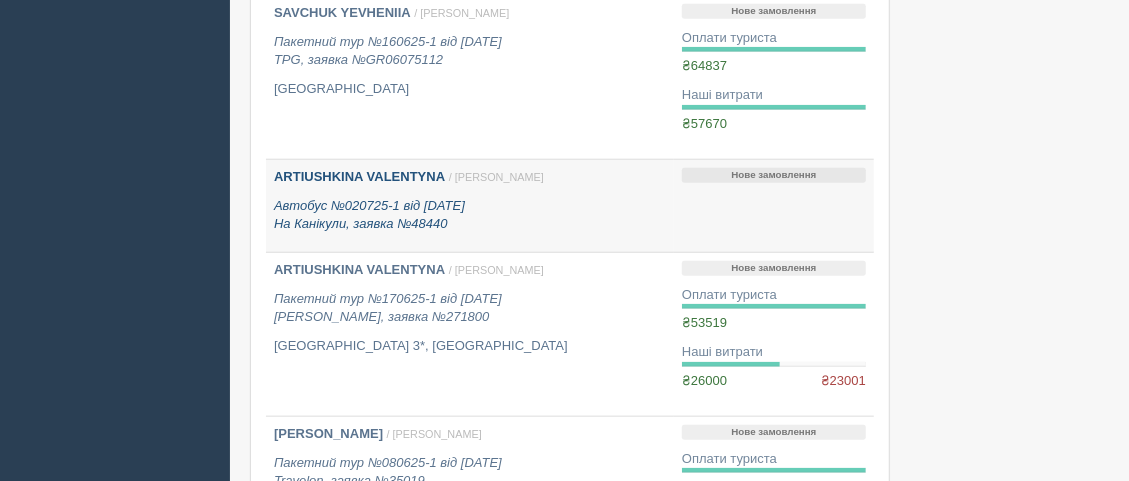 click on "ARTIUSHKINA VALENTYNA" at bounding box center (359, 176) 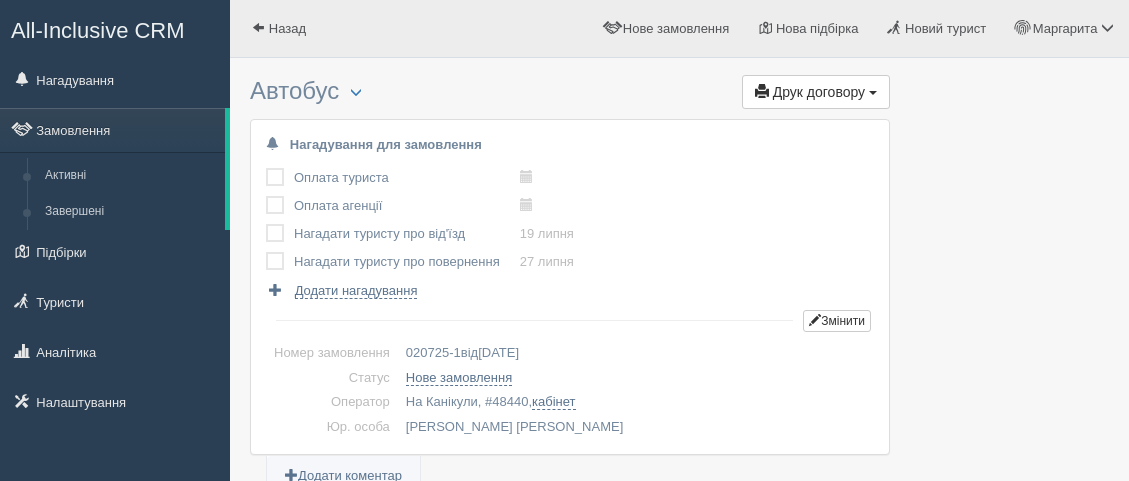 scroll, scrollTop: 0, scrollLeft: 0, axis: both 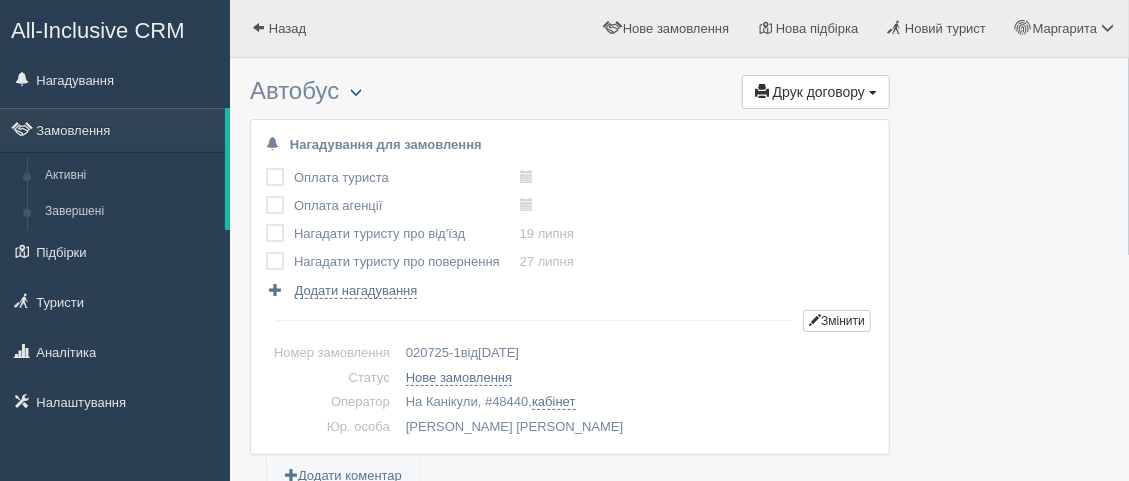 click at bounding box center [356, 92] 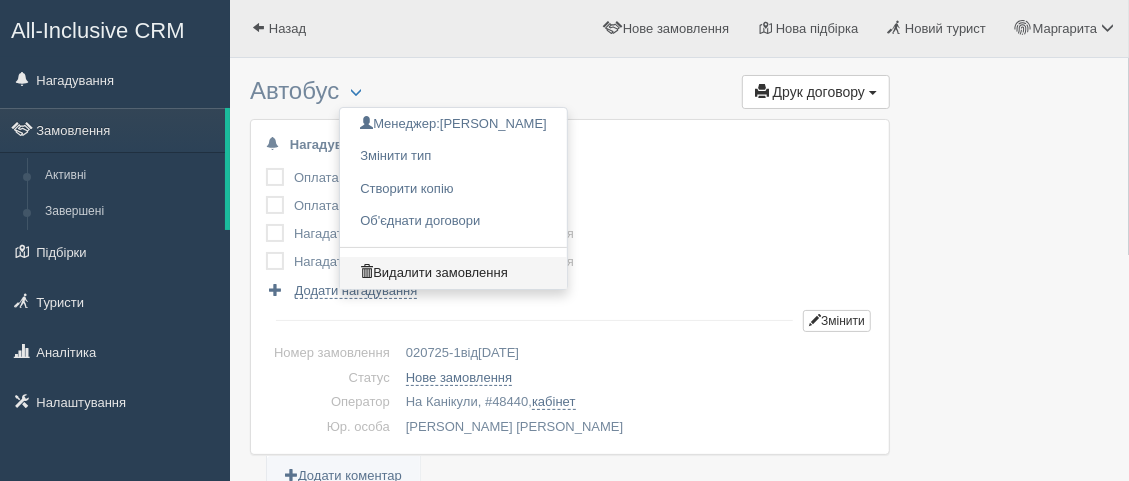 click on "Видалити замовлення" at bounding box center [453, 273] 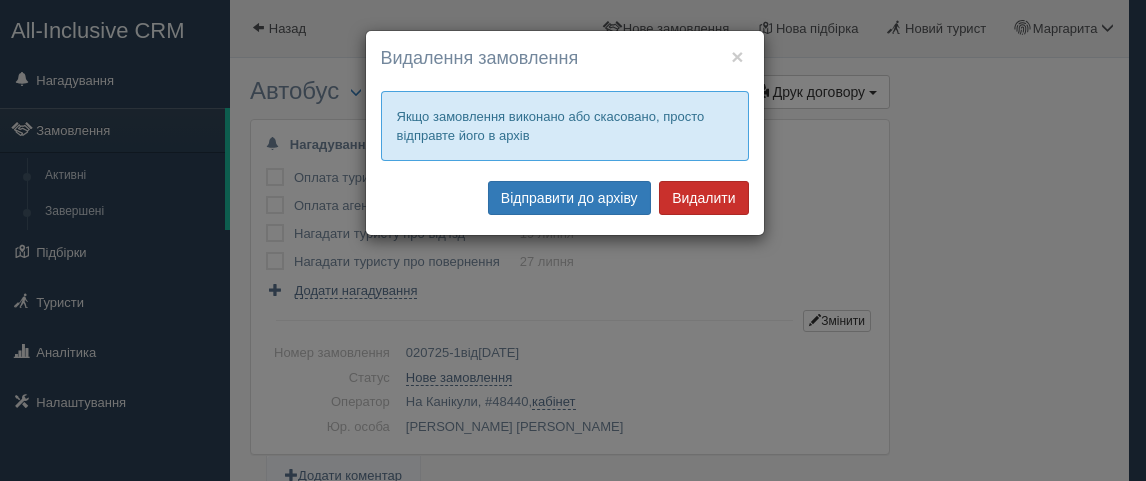 click on "Видалити" at bounding box center (703, 198) 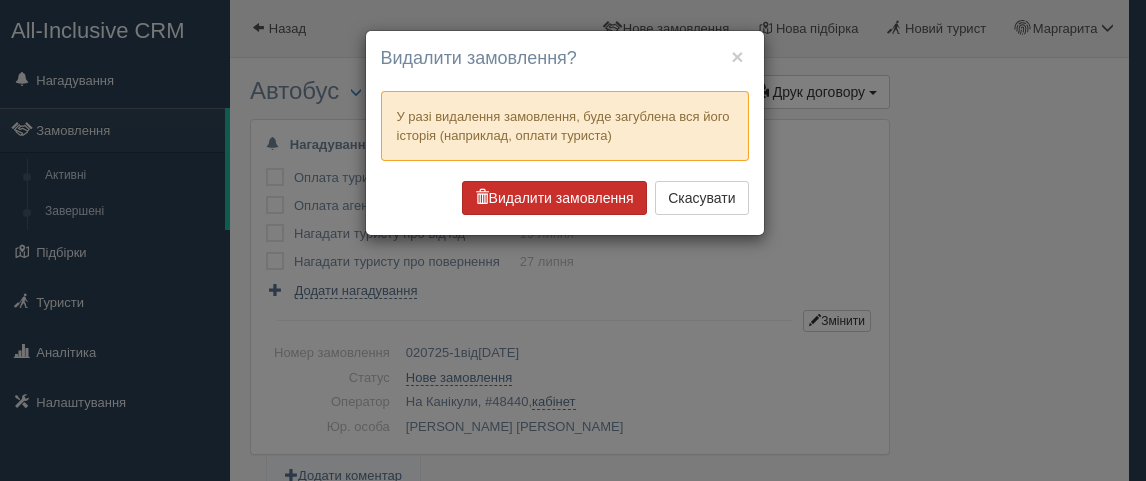 click on "Видалити замовлення" at bounding box center [554, 198] 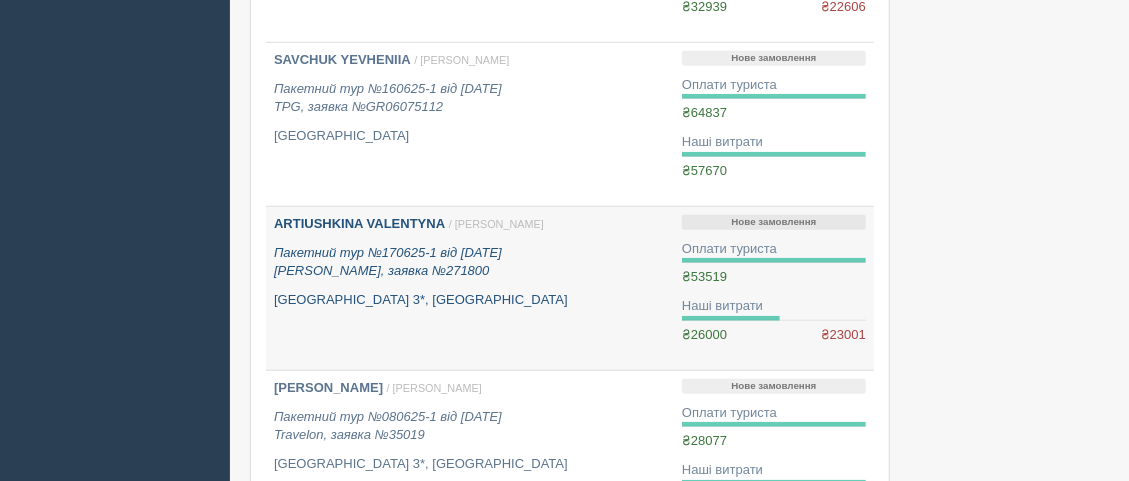 scroll, scrollTop: 888, scrollLeft: 0, axis: vertical 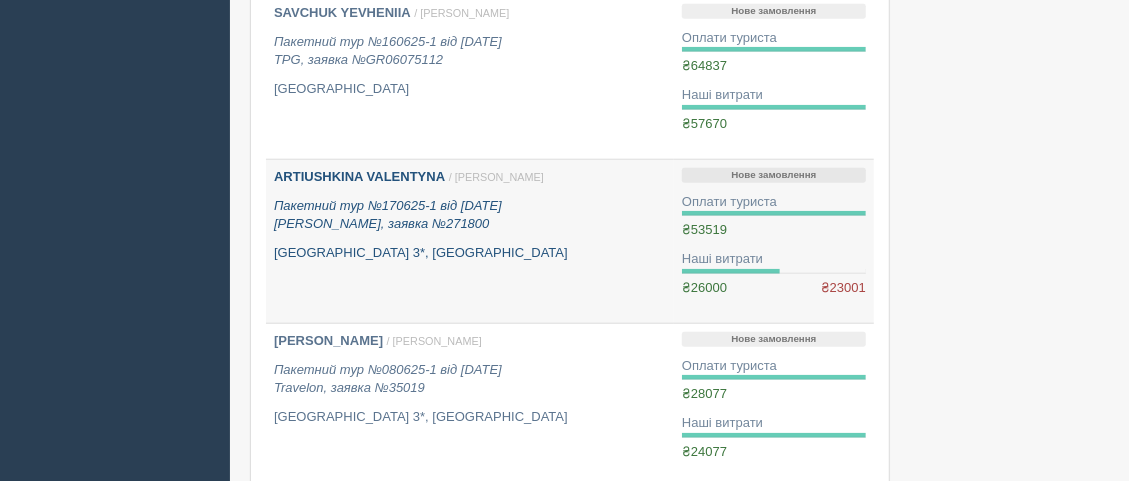 click on "ARTIUSHKINA VALENTYNA" at bounding box center (359, 176) 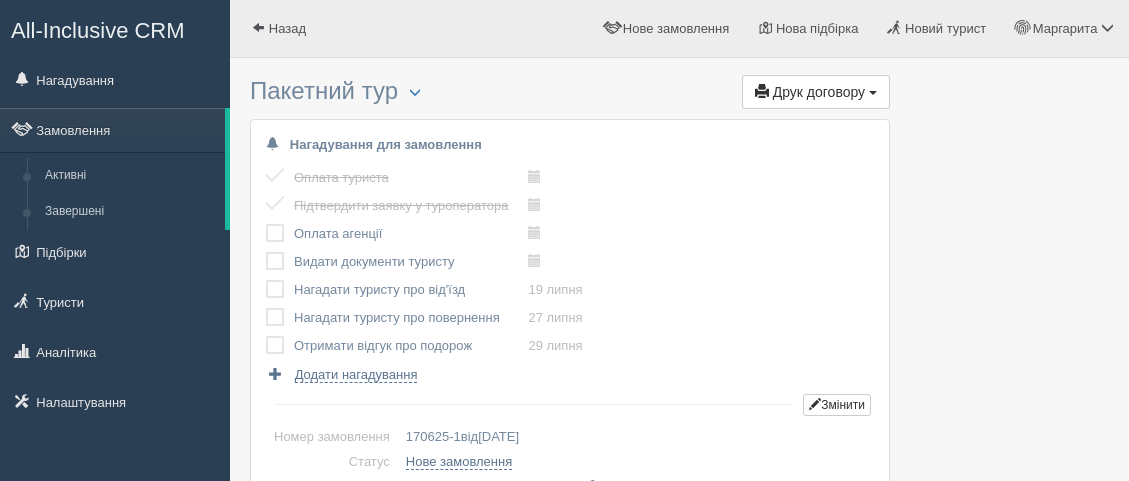 scroll, scrollTop: 0, scrollLeft: 0, axis: both 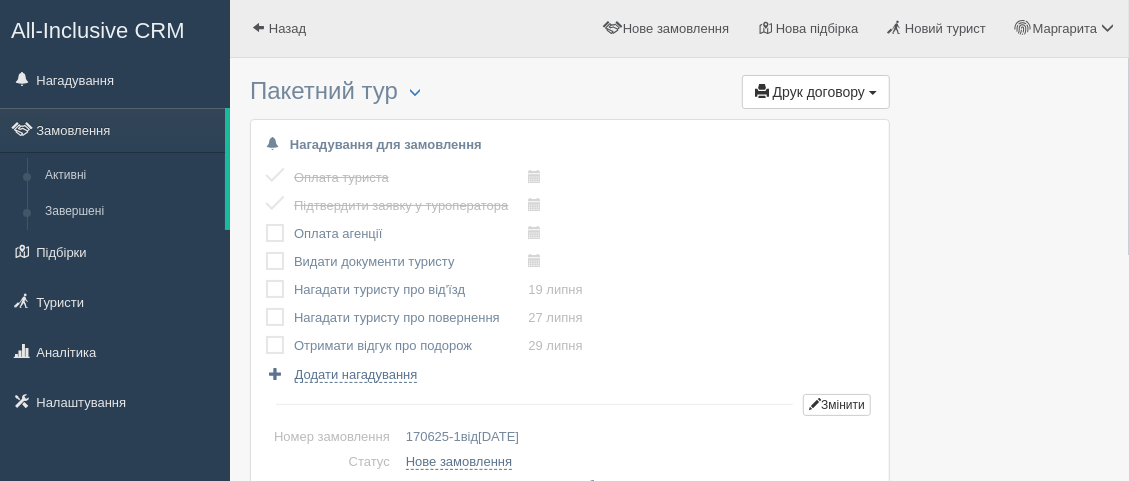 click at bounding box center [266, 224] 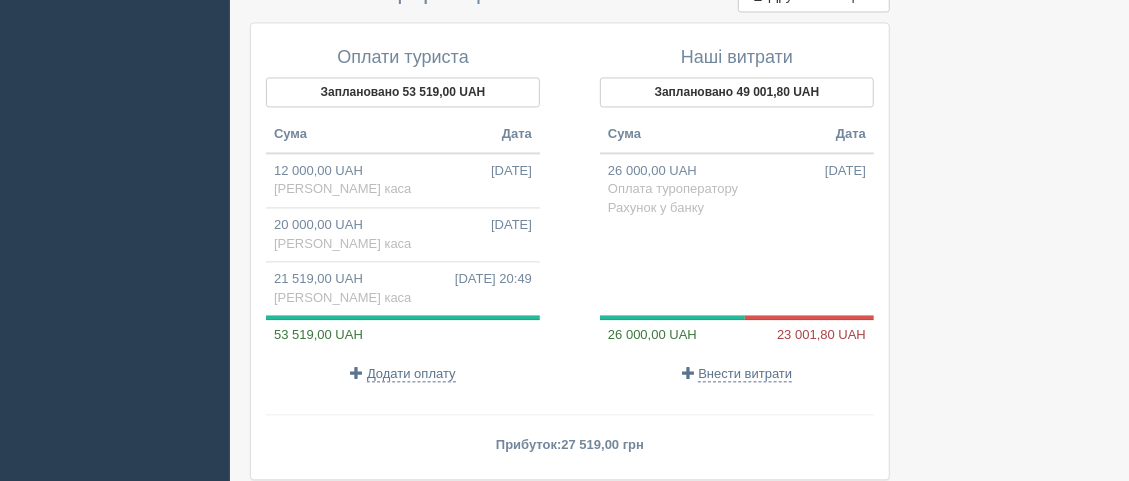 scroll, scrollTop: 1888, scrollLeft: 0, axis: vertical 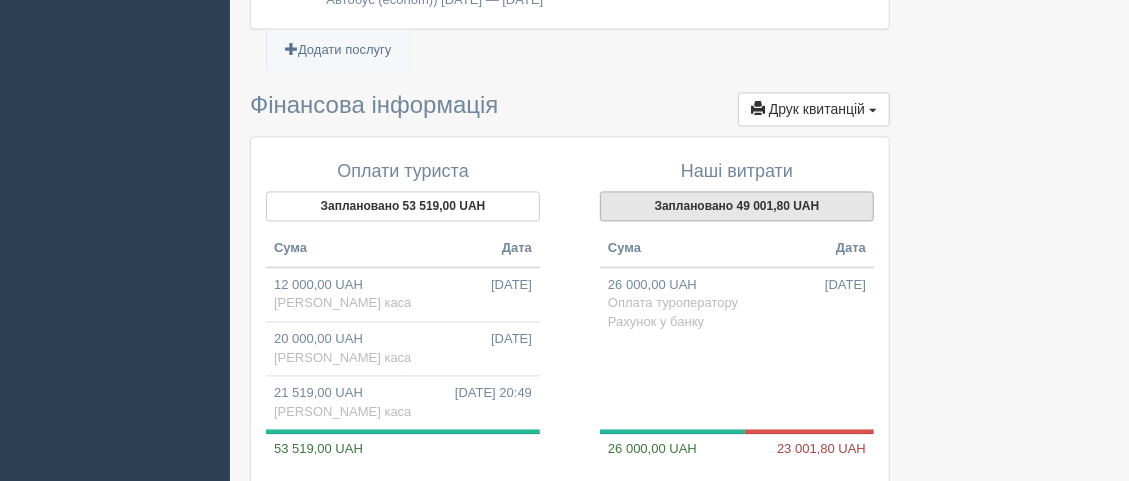 click on "Заплановано 49 001,80 UAH" at bounding box center [737, 206] 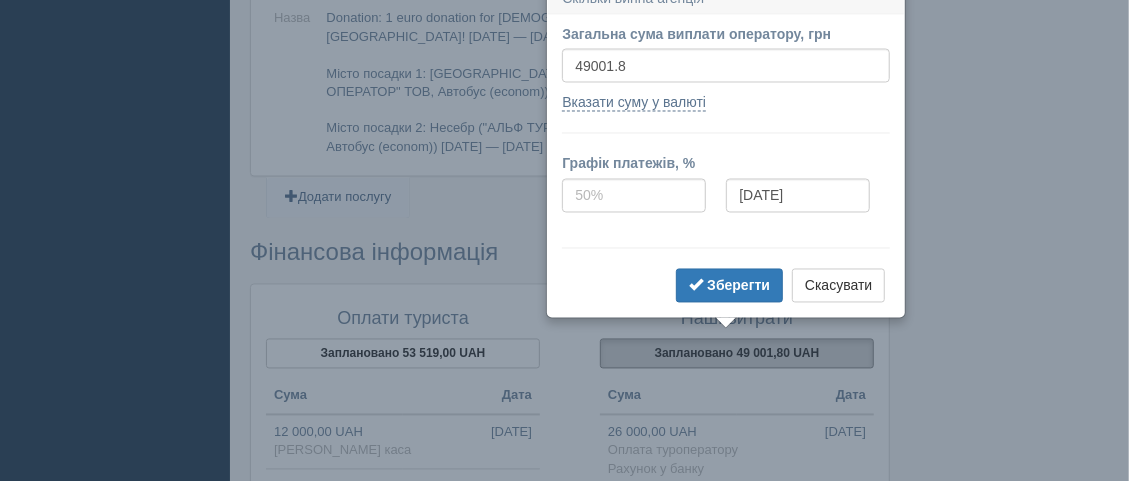 scroll, scrollTop: 1721, scrollLeft: 0, axis: vertical 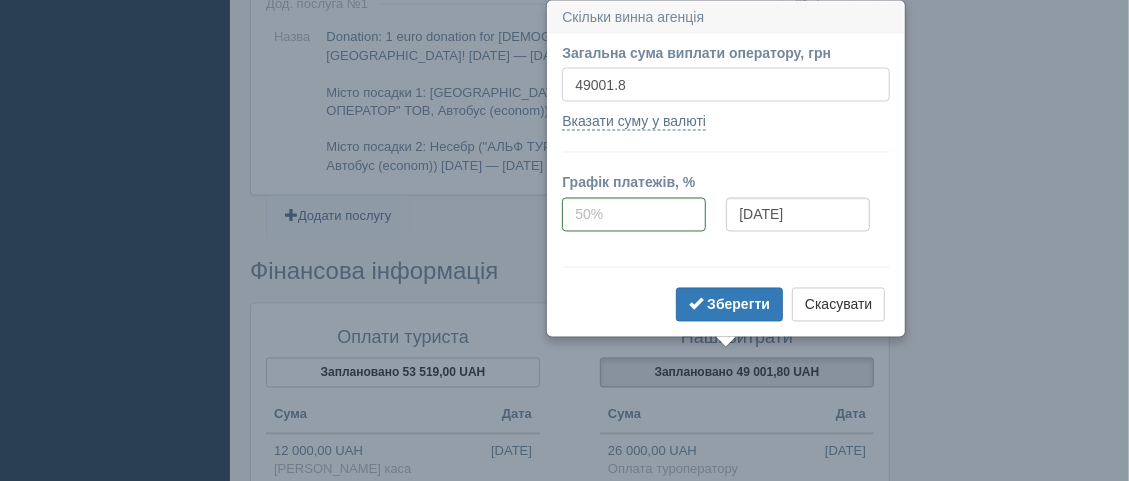 drag, startPoint x: 626, startPoint y: 83, endPoint x: 566, endPoint y: 78, distance: 60.207973 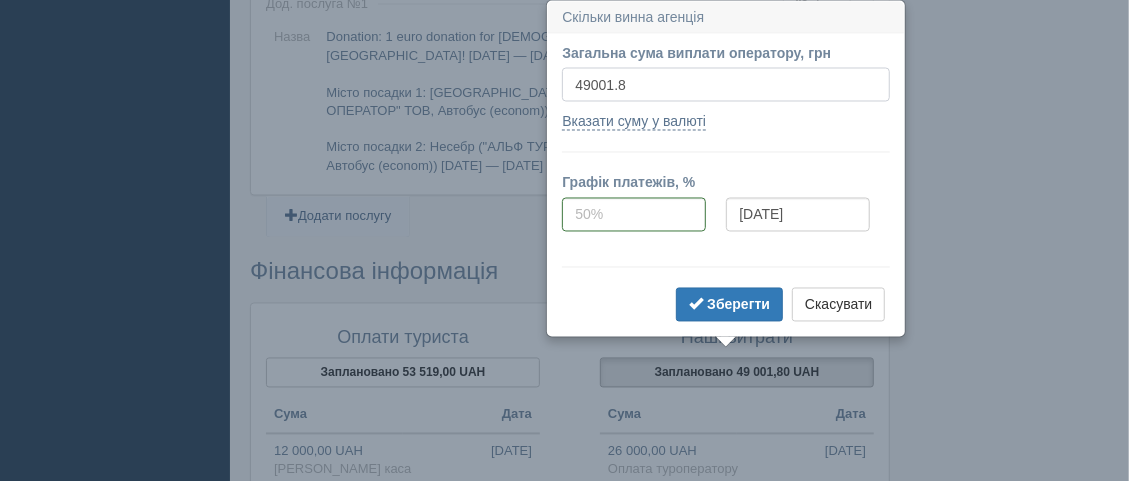 click on "49001.8" at bounding box center [726, 85] 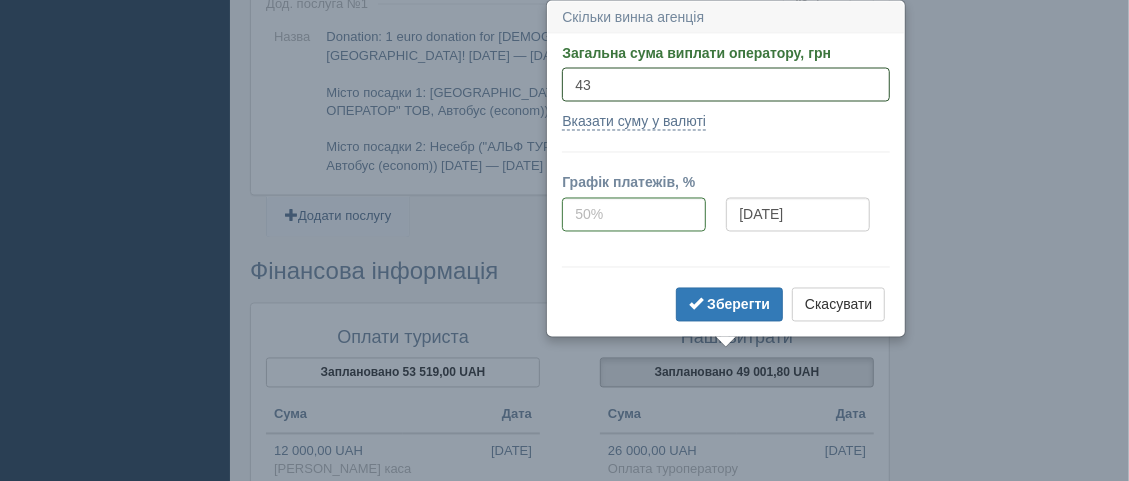 drag, startPoint x: 594, startPoint y: 86, endPoint x: 576, endPoint y: 80, distance: 18.973665 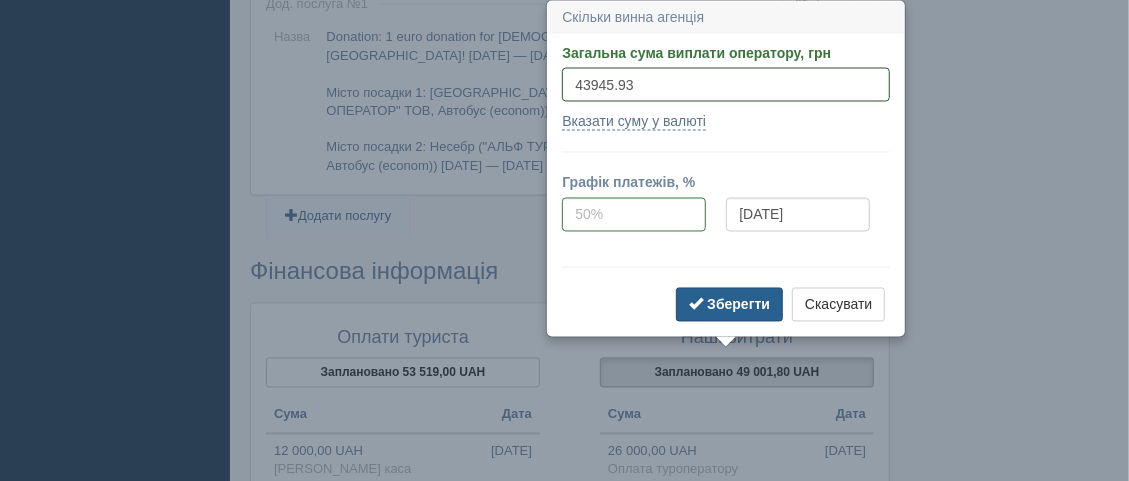 type on "43945.93" 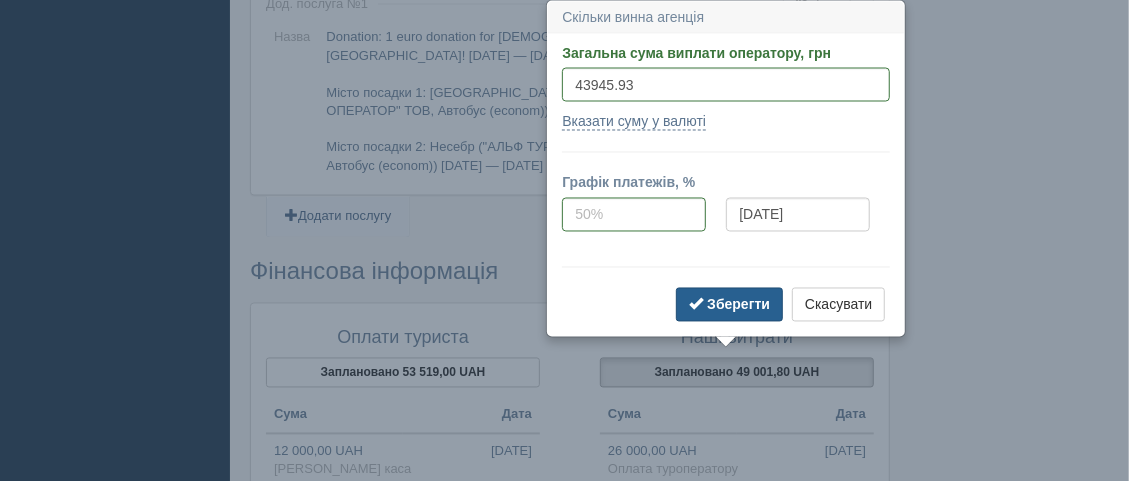 click on "Зберегти" at bounding box center [738, 305] 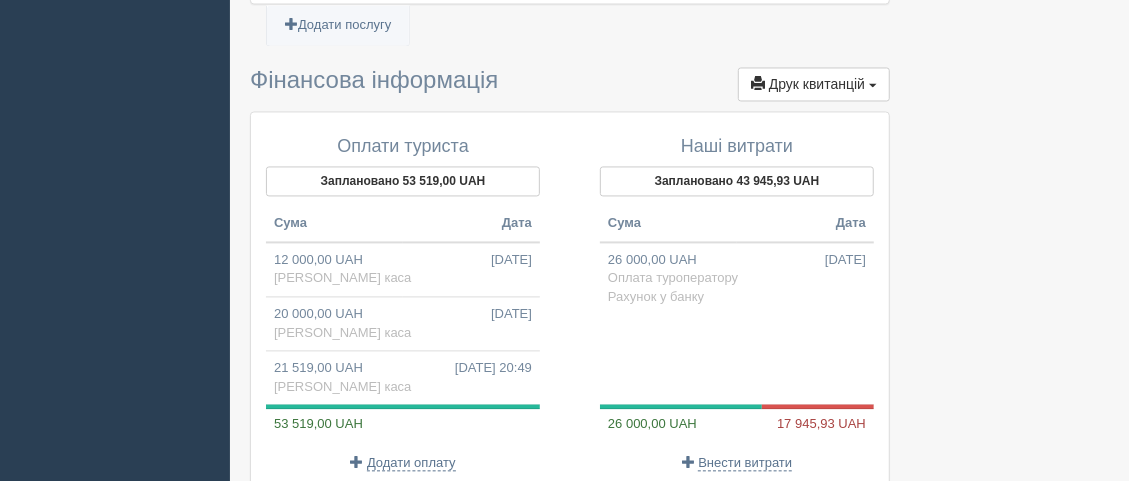 scroll, scrollTop: 1943, scrollLeft: 0, axis: vertical 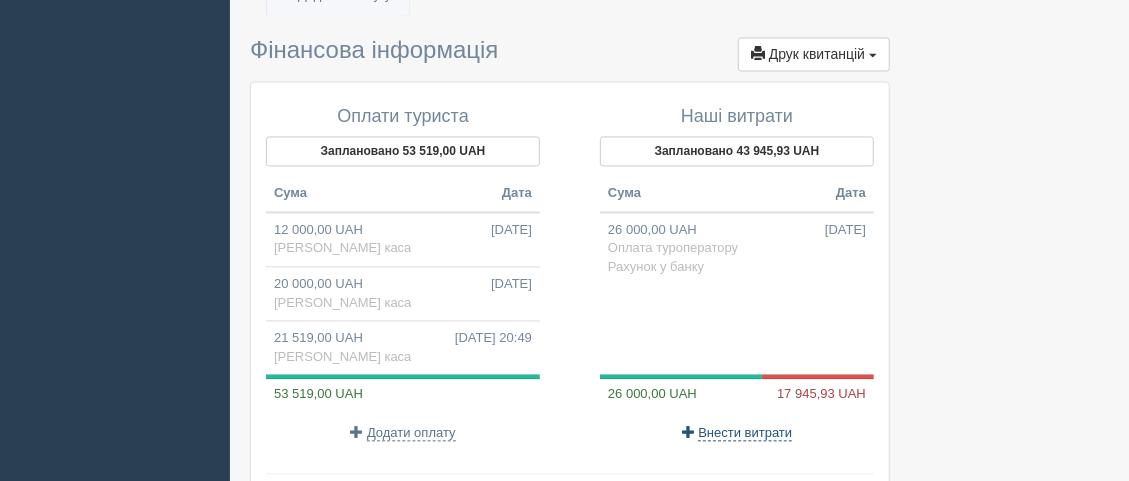 click on "Внести витрати" at bounding box center (745, 433) 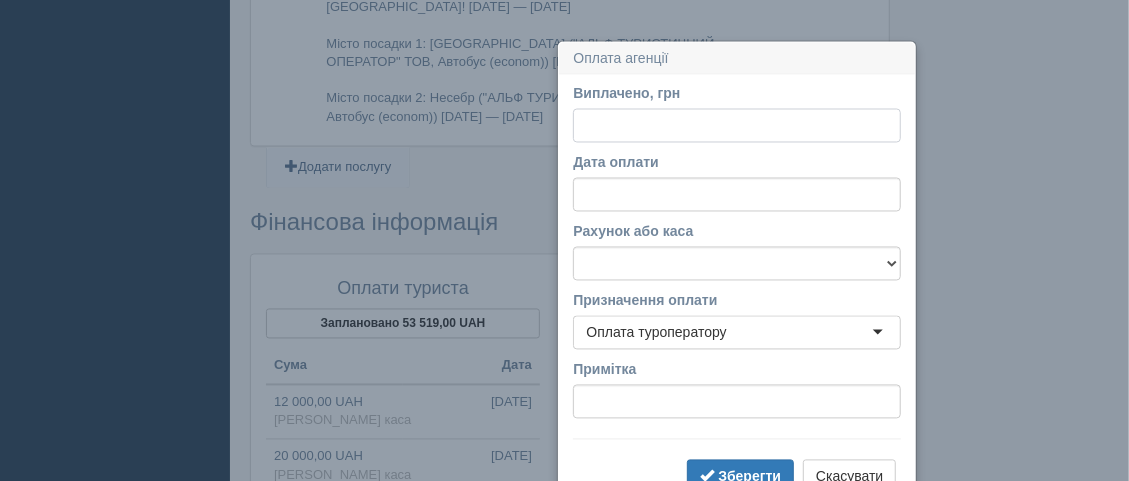 scroll, scrollTop: 1811, scrollLeft: 0, axis: vertical 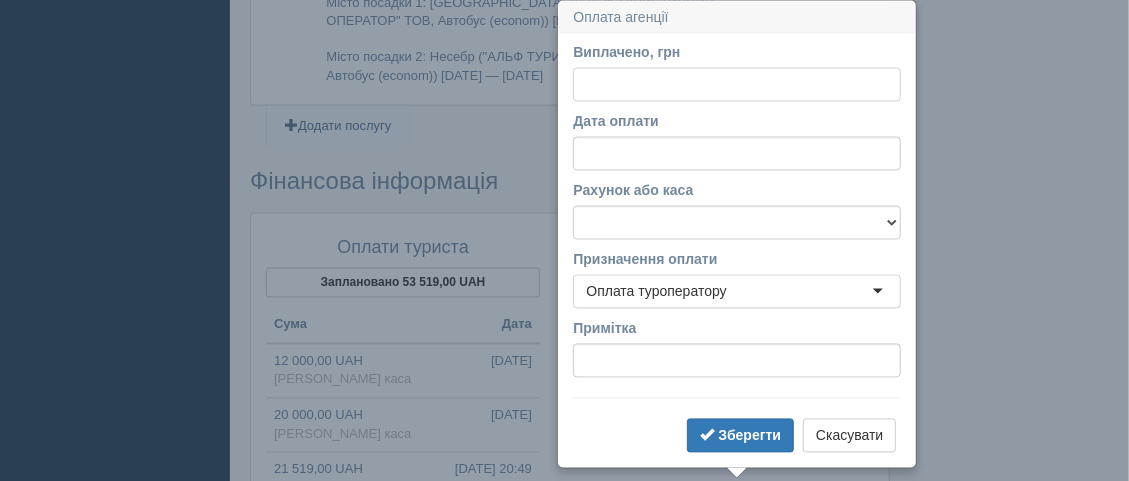 drag, startPoint x: 600, startPoint y: 86, endPoint x: 606, endPoint y: 113, distance: 27.658634 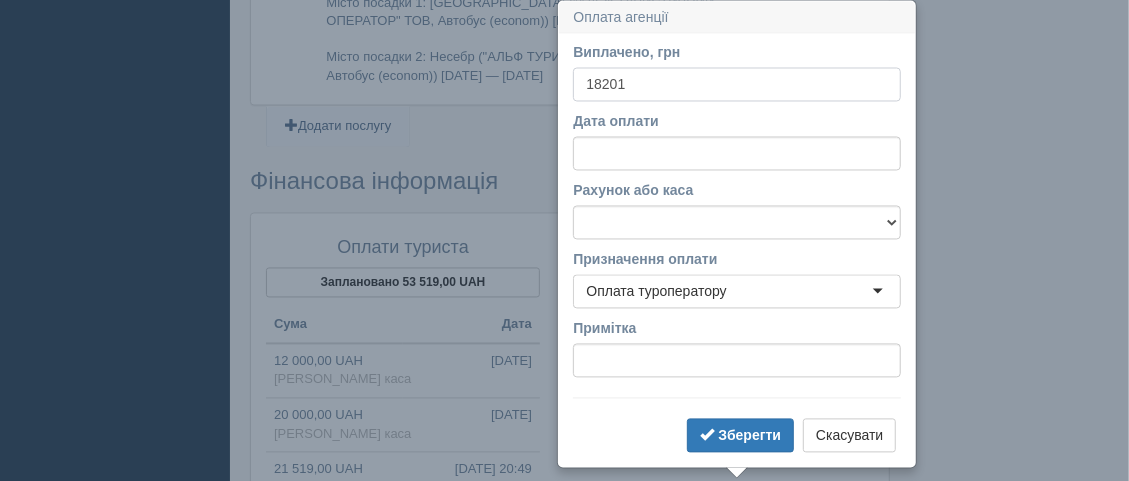 type on "18201" 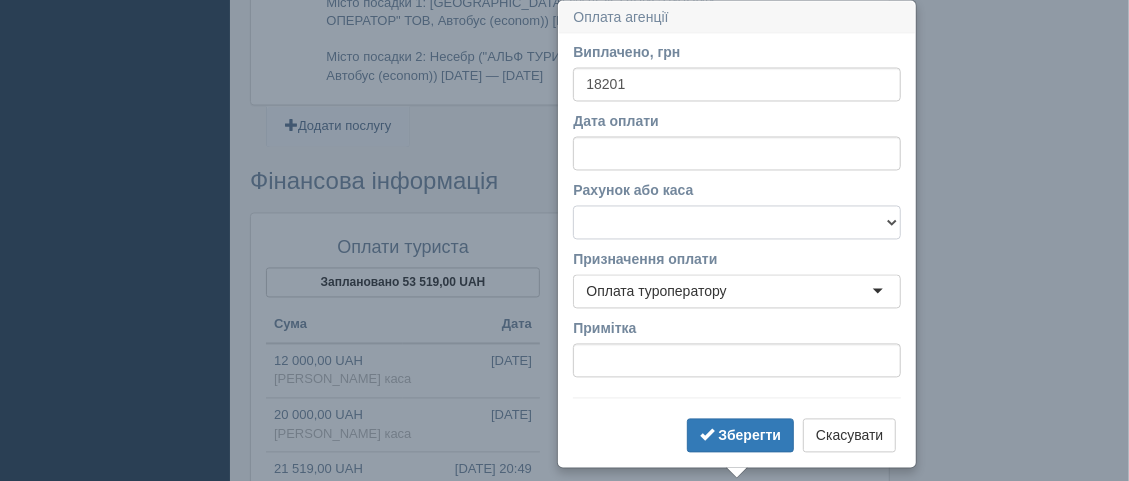 click on "Mono Bank/ ФОП Коленченко С.С.
АльянсБанк/ Жданова М.Г.
Готівкова каса
Готівкова каса
Картка
ПриватБанк/ Жданова М.Г.
ПриватБанк/ Коленченко С.С.
Рахунок у банку" at bounding box center (737, 223) 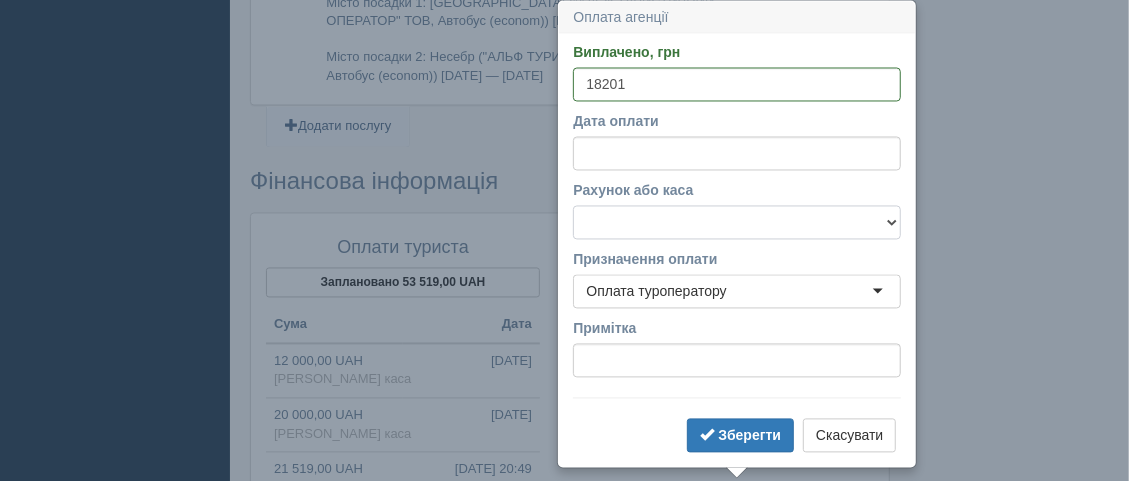 select on "1602" 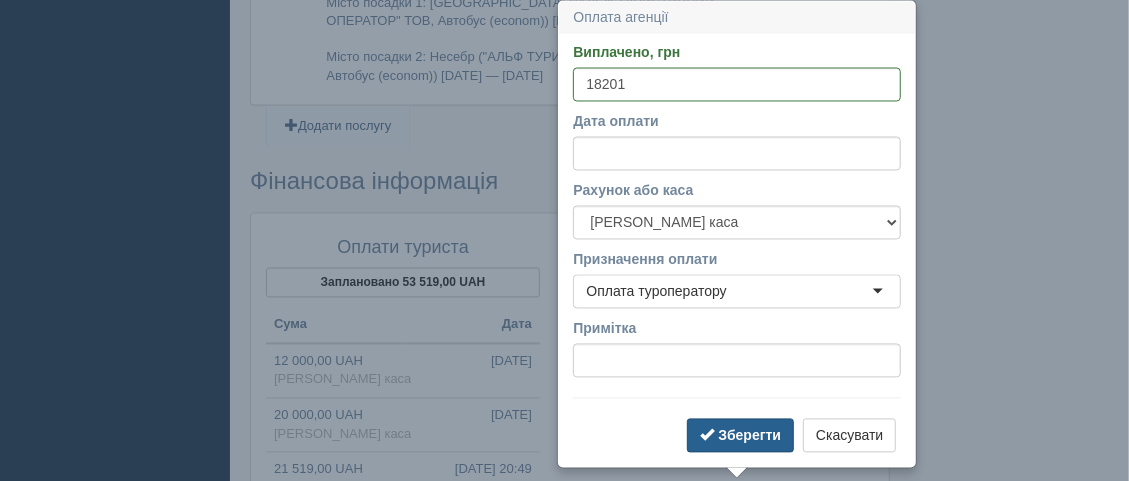 click on "Зберегти" at bounding box center [749, 436] 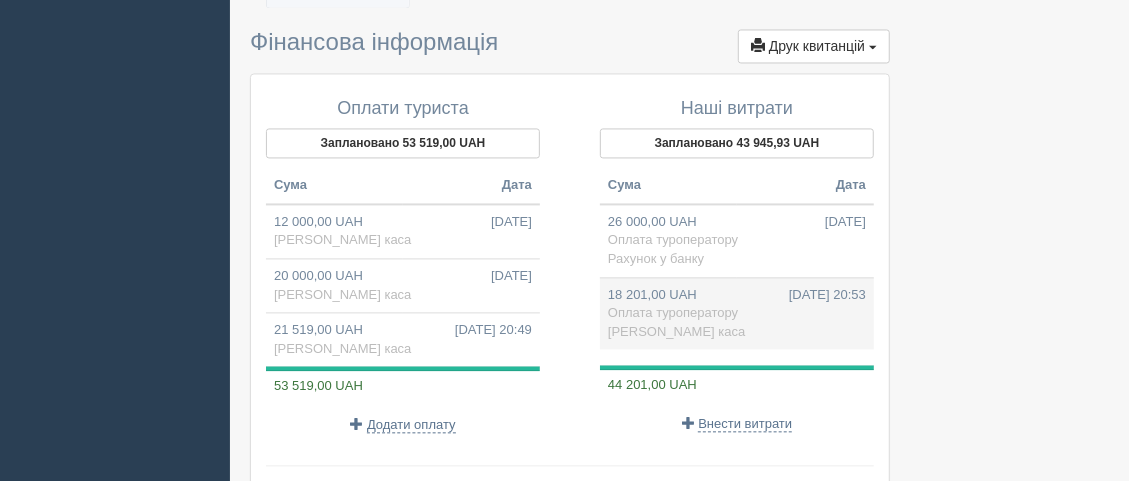 scroll, scrollTop: 1922, scrollLeft: 0, axis: vertical 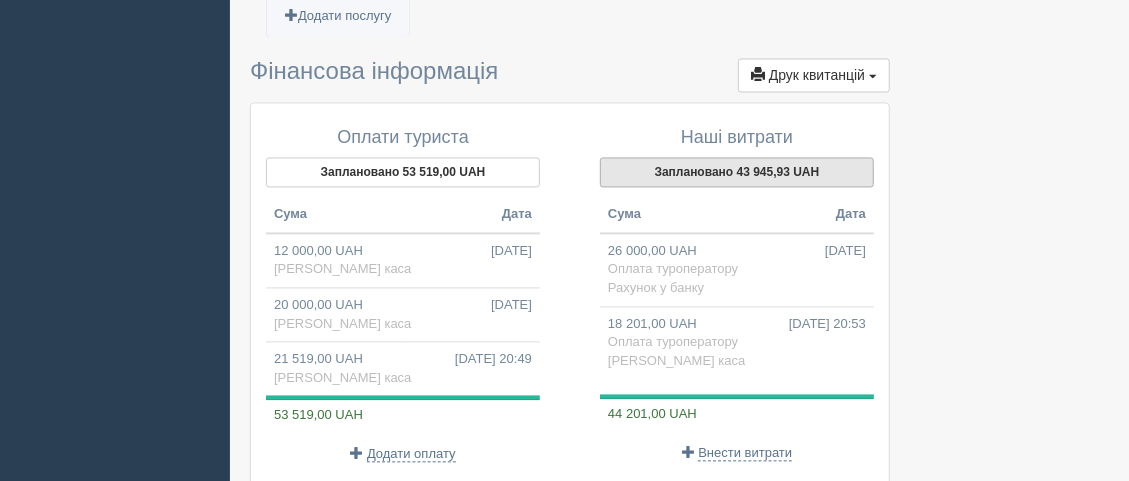 click on "Заплановано 43 945,93 UAH" at bounding box center [737, 172] 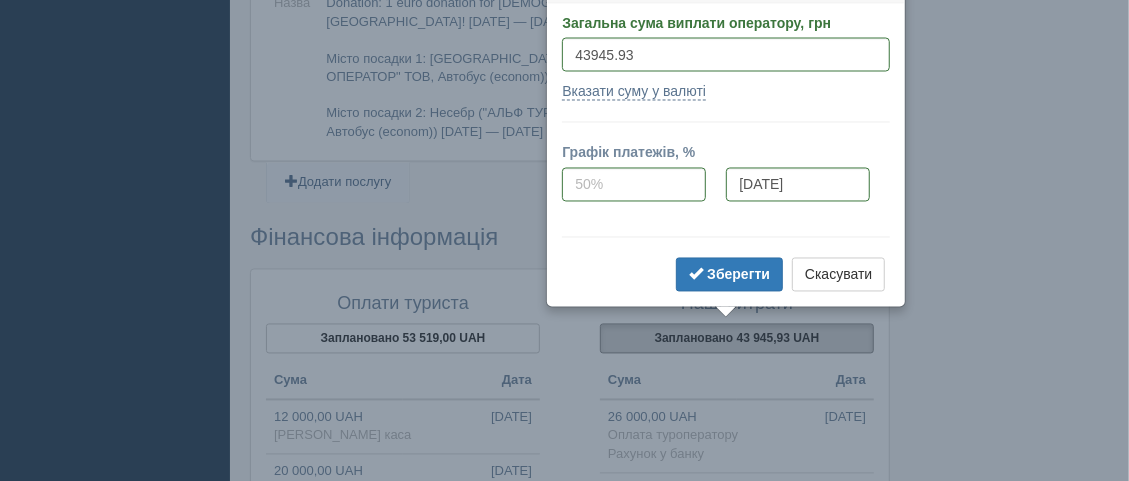 scroll, scrollTop: 1725, scrollLeft: 0, axis: vertical 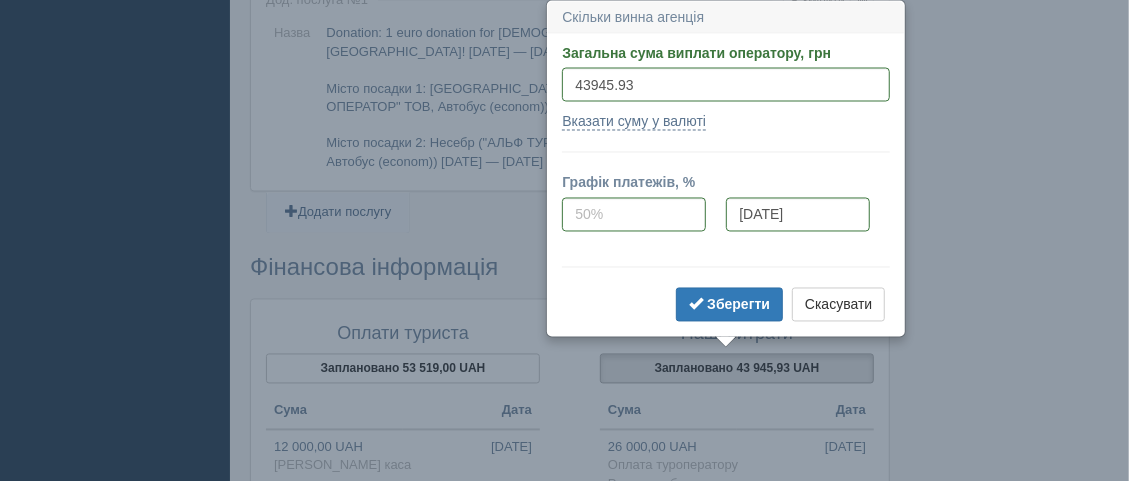 click on "Вказати суму у валюті" at bounding box center [726, 122] 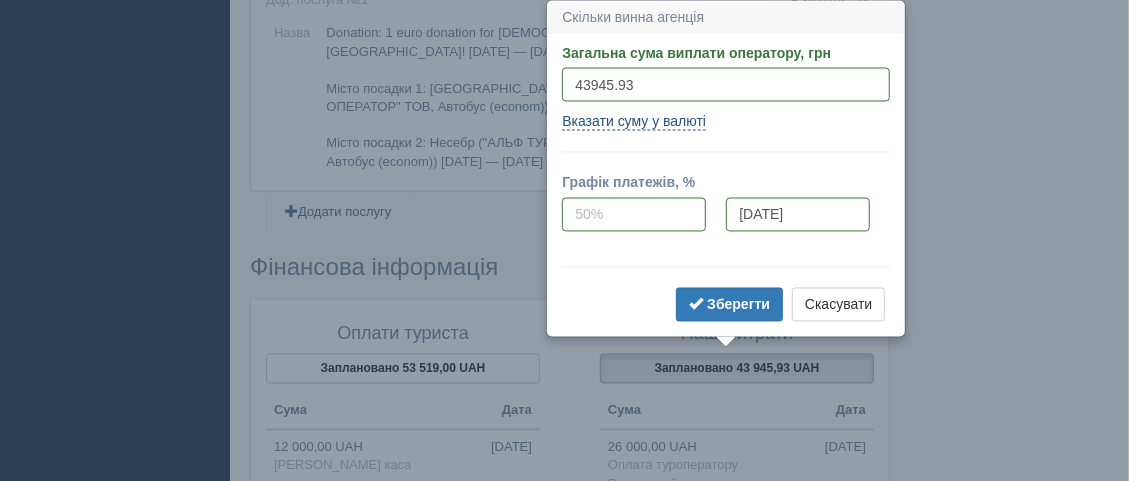 click on "Вказати суму у валюті" at bounding box center [634, 122] 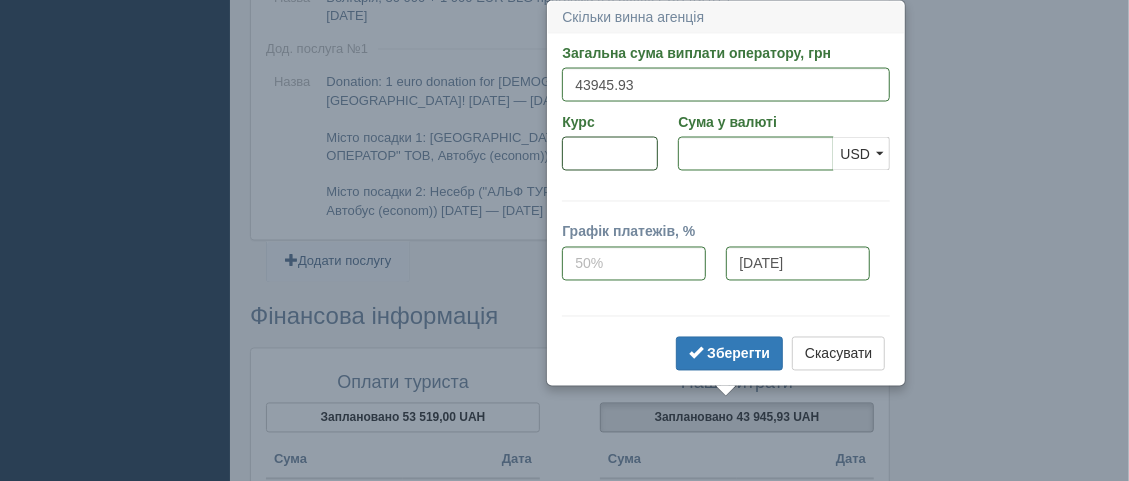 scroll, scrollTop: 1675, scrollLeft: 0, axis: vertical 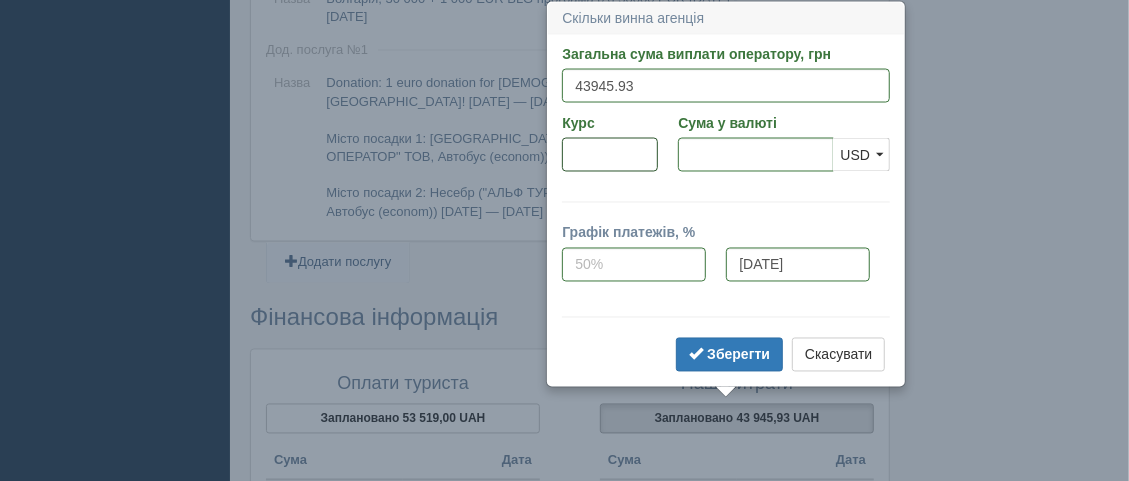 click on "Курс" at bounding box center [610, 155] 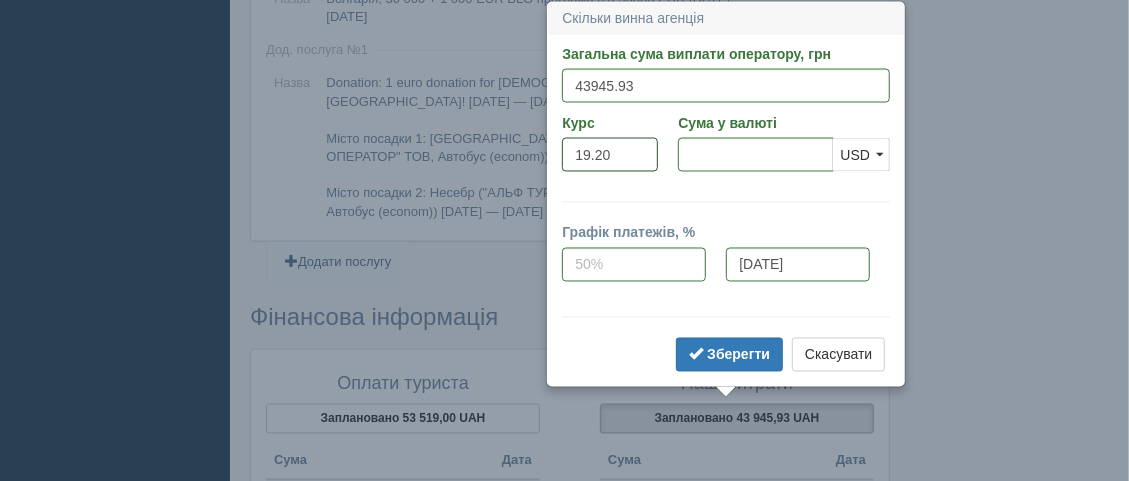 type on "19.20" 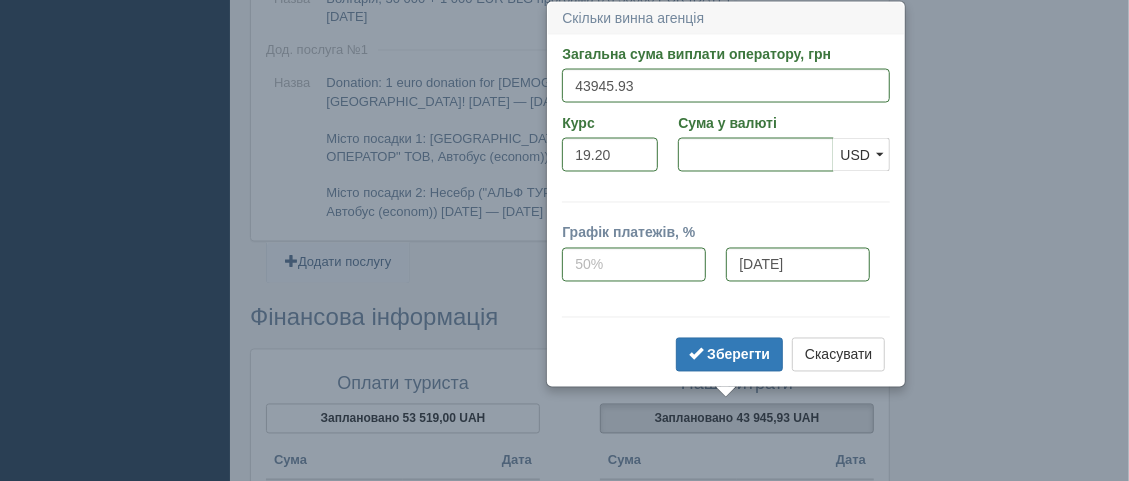 type on "2288.85" 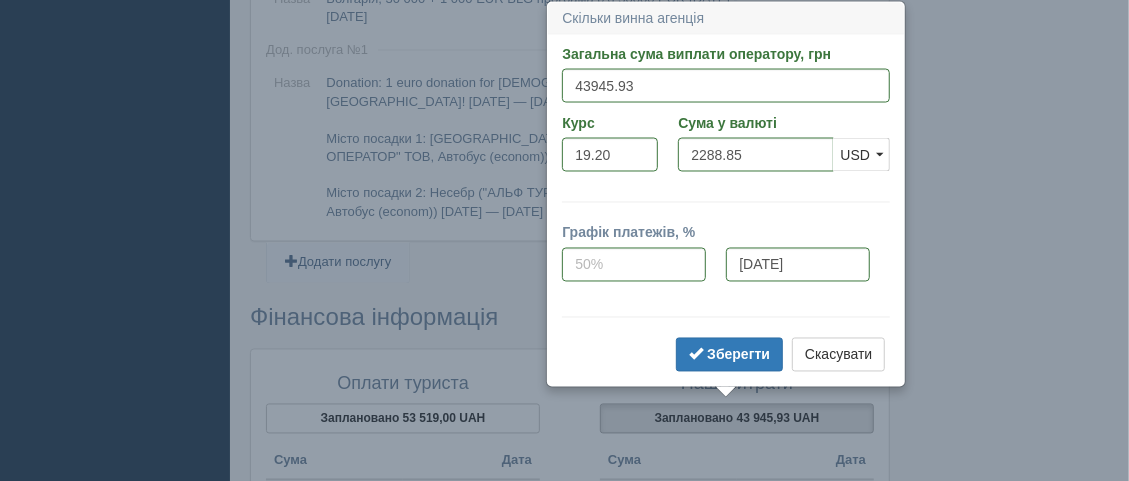 click on "Загальна сума виплати оператору, грн
43945.93
Вказати суму у валюті
Курс
19.20
Сума у валюті
2288.85
USD
EUR
AED
AZN
CZK
GBP
GEL
KGS
KZT
MDL
PLN
UZS
ZAR
USD
USD
EUR
AED
AZN
CZK
GBP
GEL
KGS
KZT
MDL
PLN
UZS
ZAR
Ні" at bounding box center [726, 210] 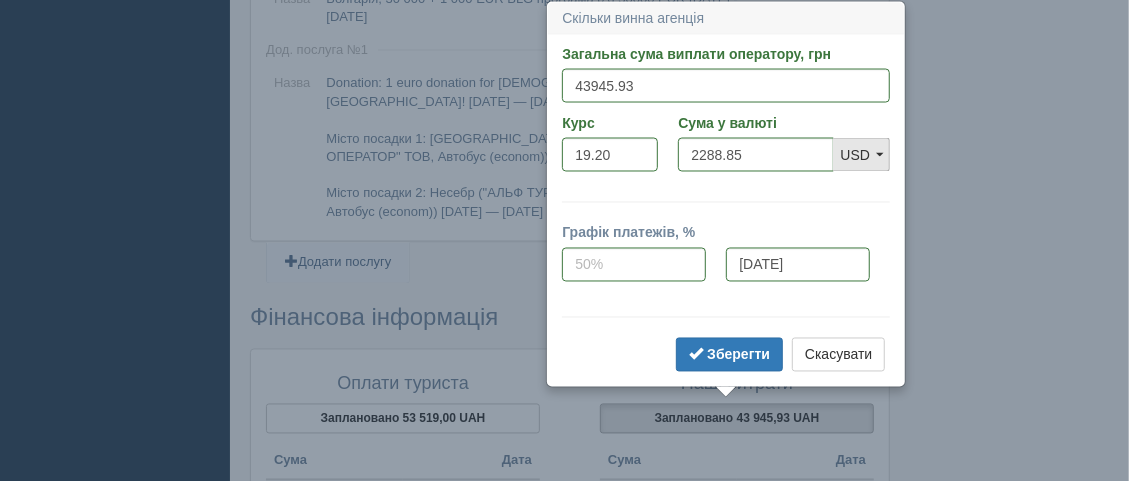 click on "USD" at bounding box center [861, 155] 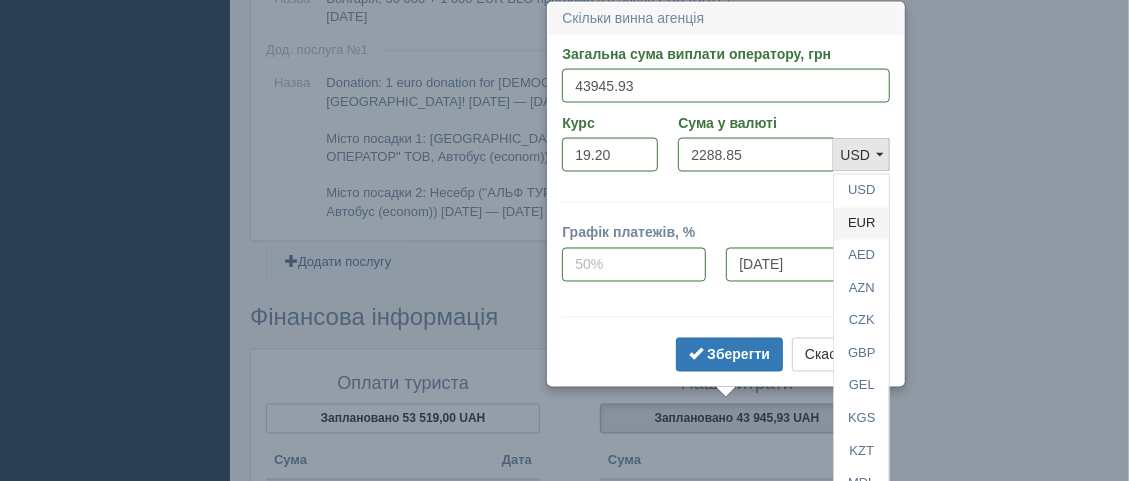 click on "EUR" at bounding box center (861, 224) 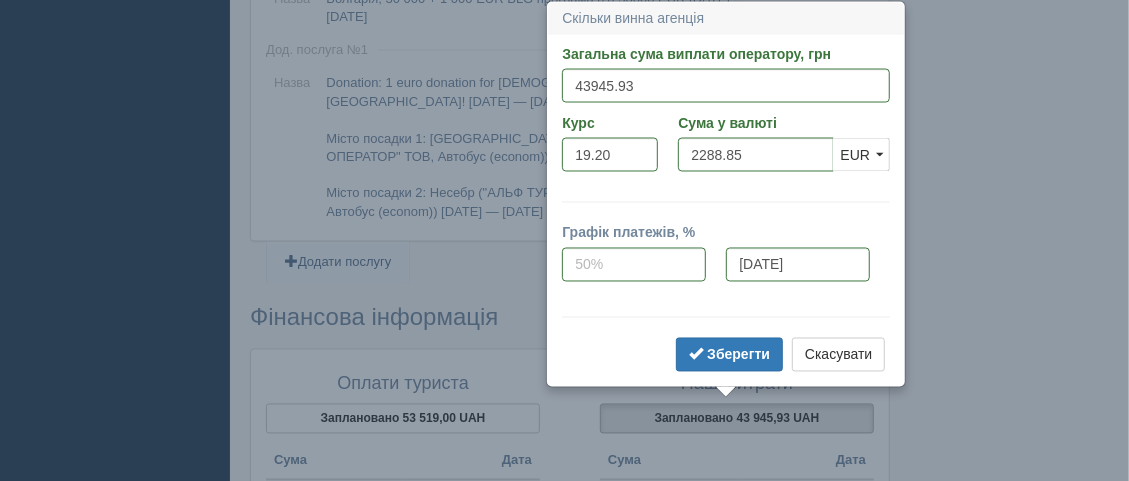 click on "Загальна сума виплати оператору, грн
43945.93
Вказати суму у валюті
Курс
19.20
Сума у валюті
2288.85
USD
EUR
AED
AZN
CZK
GBP
GEL
KGS
KZT
MDL
PLN
UZS
ZAR
EUR
USD
EUR
AED
AZN
CZK
GBP
GEL
KGS
KZT
MDL
PLN
UZS
ZAR
Ні" at bounding box center (726, 210) 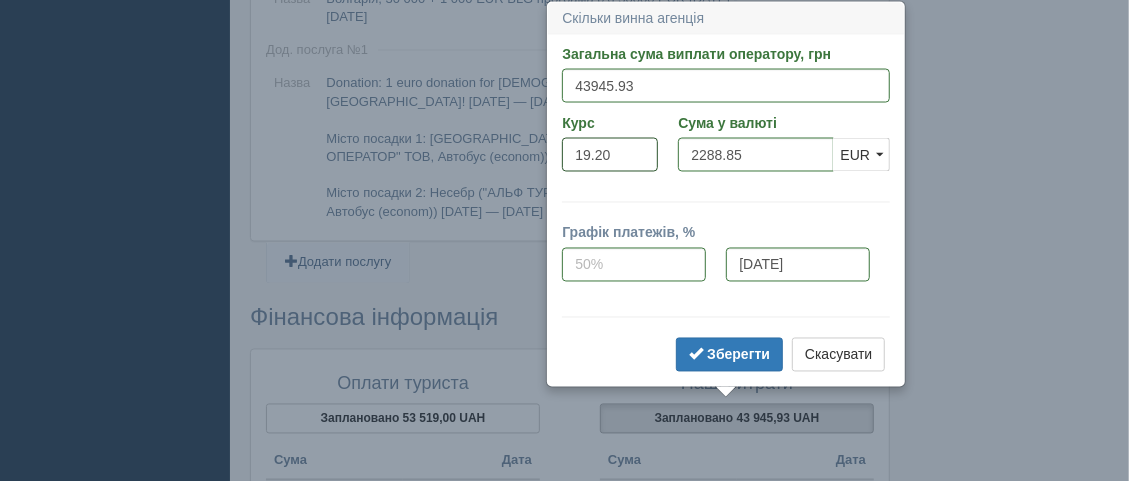 click on "19.20" at bounding box center [610, 155] 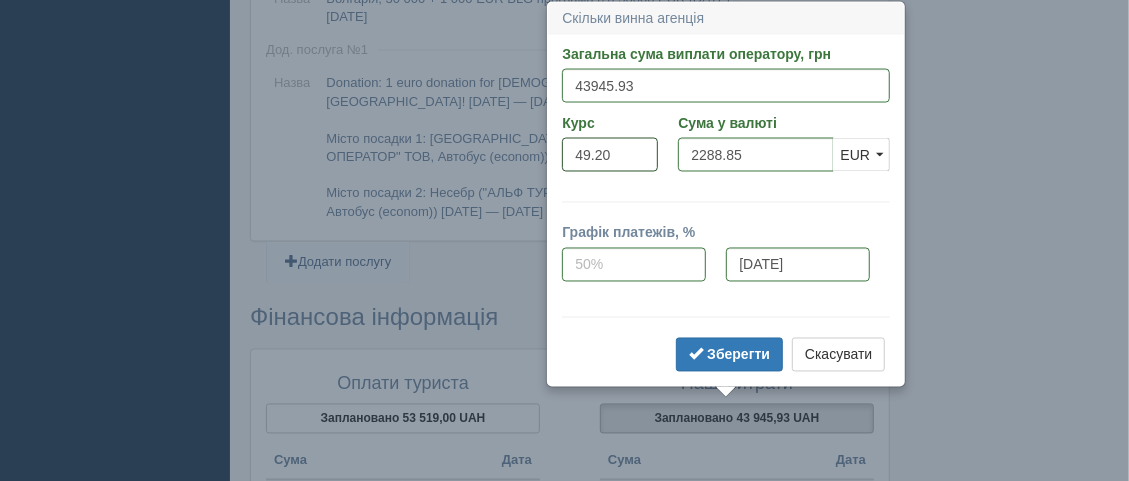 type on "49.20" 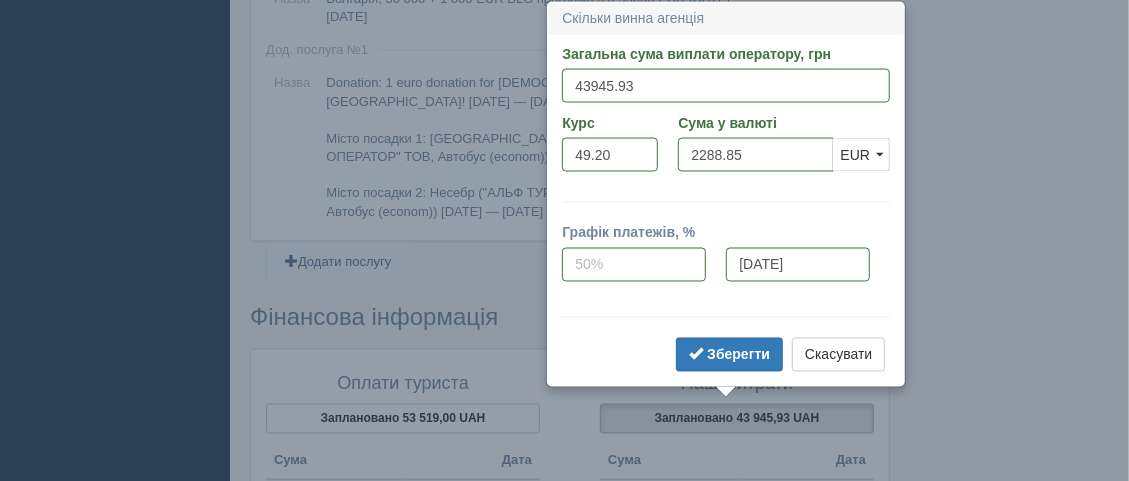 type on "893.21" 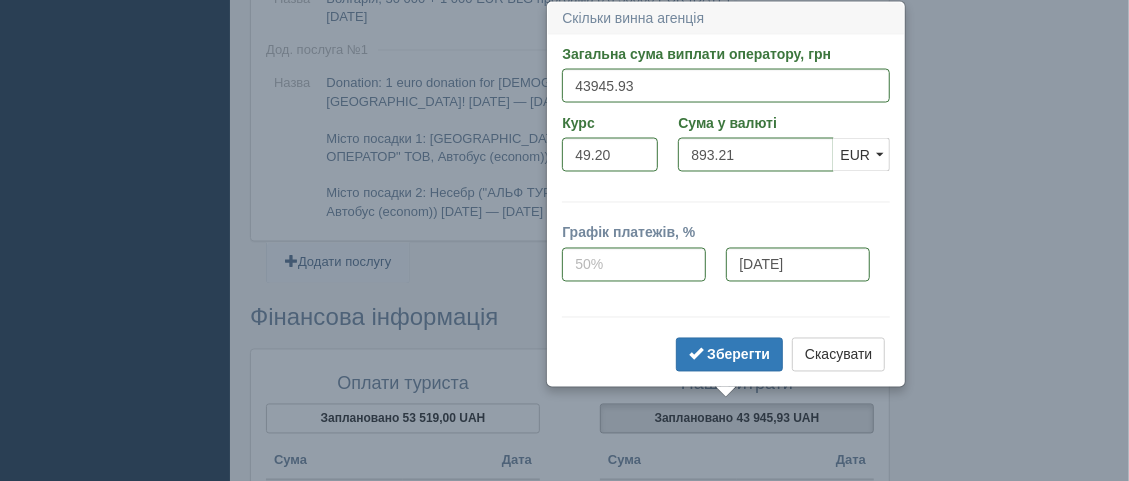click on "Агенція вже сплатила всі рахунки?
Так, оплачено 100% Ні
Графік платежів, %
02.07.2025
02.07.2025" at bounding box center (726, 249) 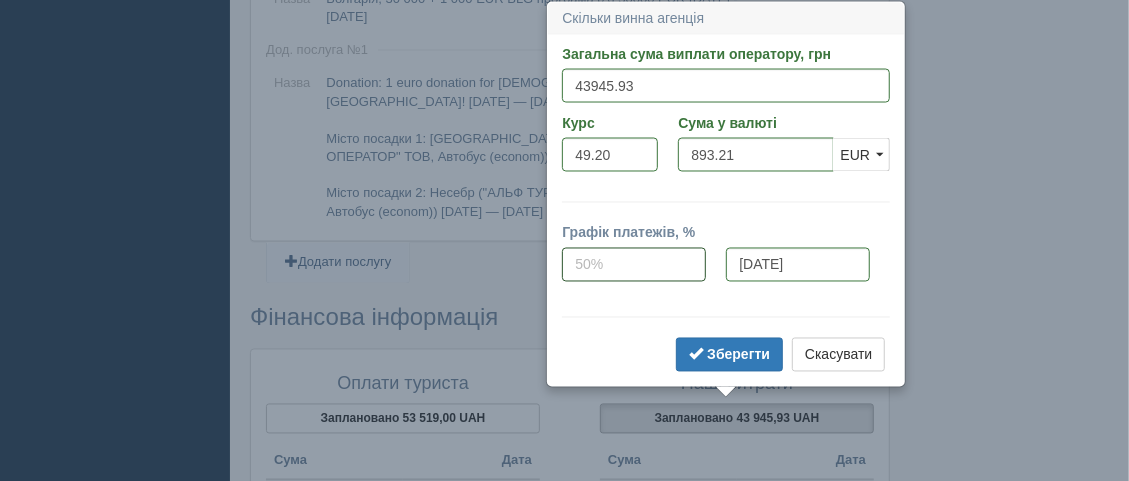 click at bounding box center (634, 265) 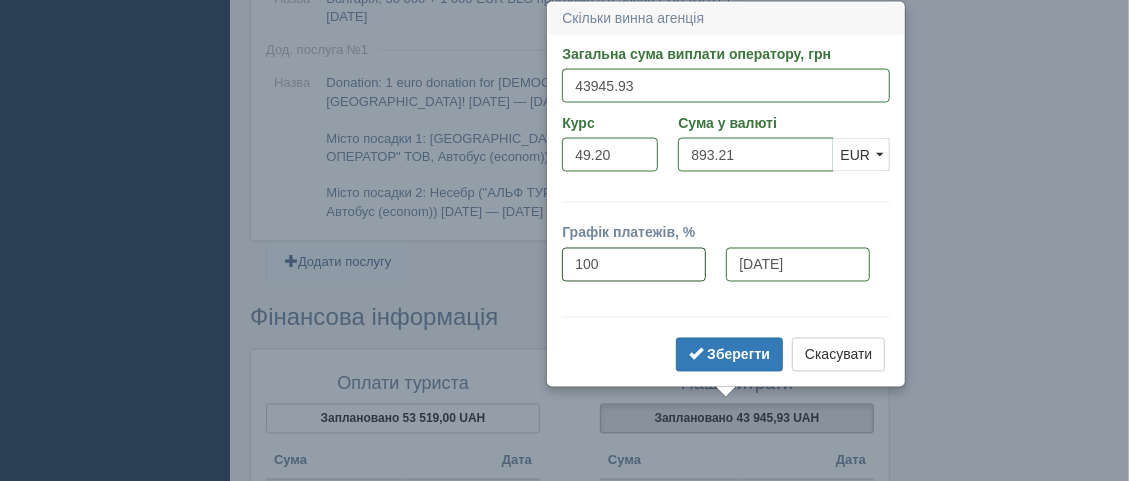 type on "100" 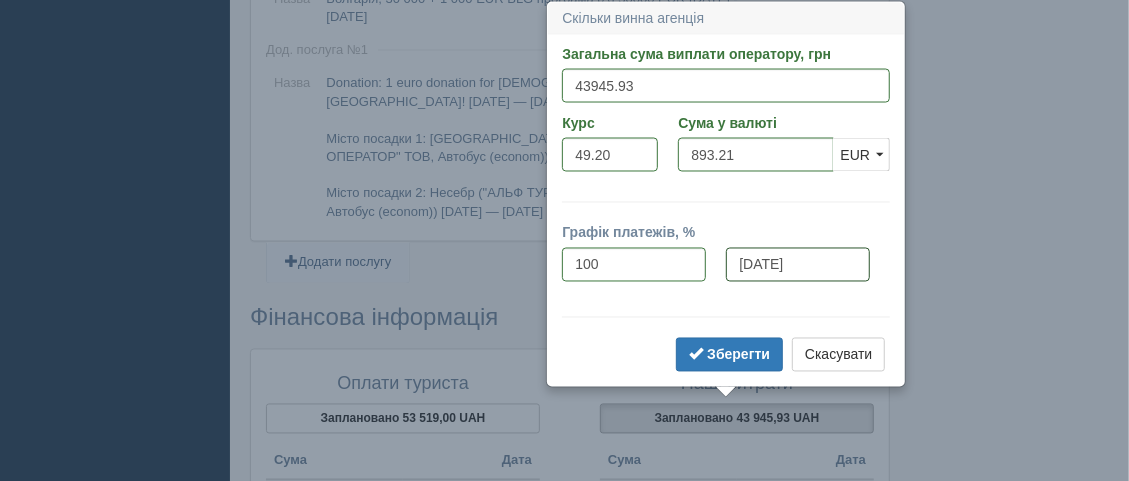 click on "02.07.2025" at bounding box center (798, 265) 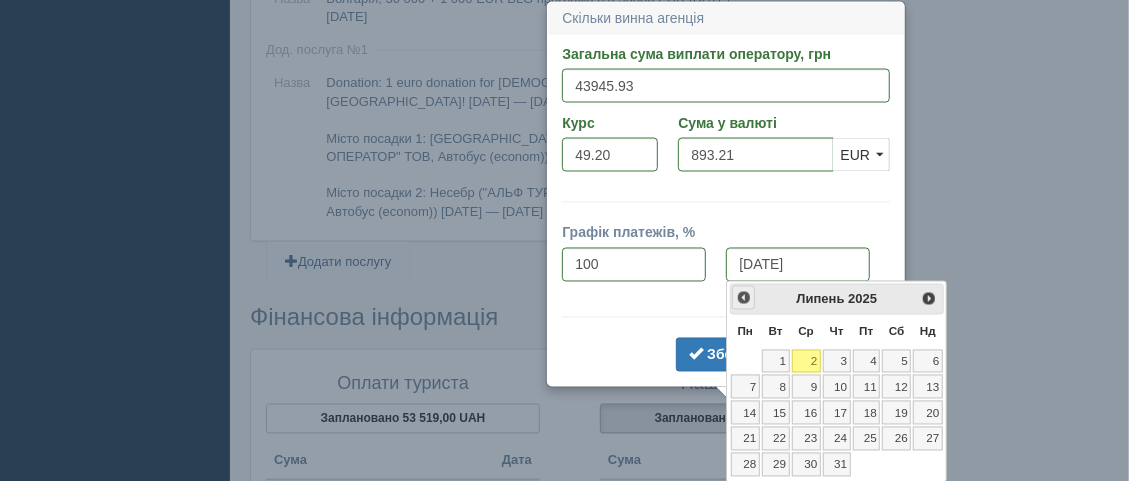 click on "<Попер" at bounding box center [744, 298] 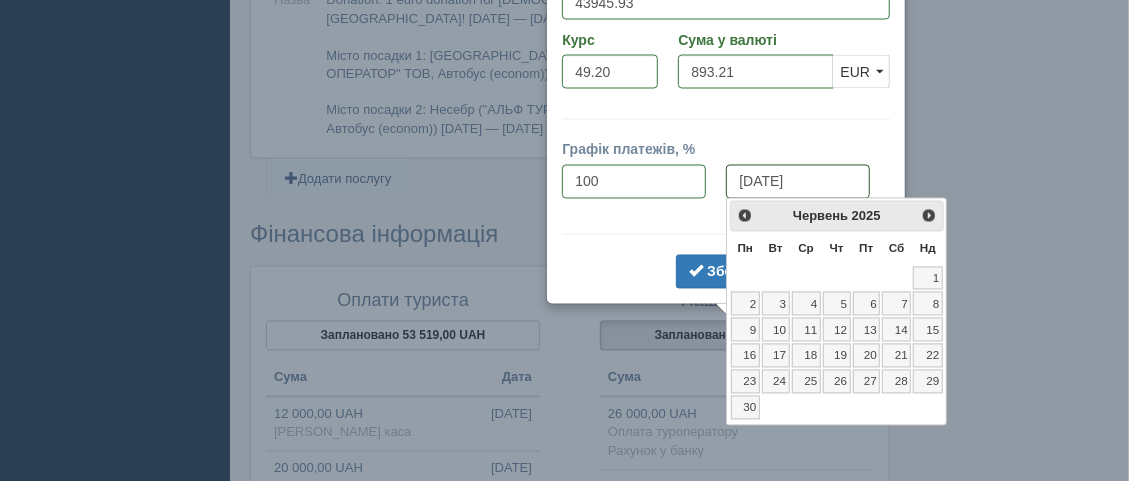 scroll, scrollTop: 1786, scrollLeft: 0, axis: vertical 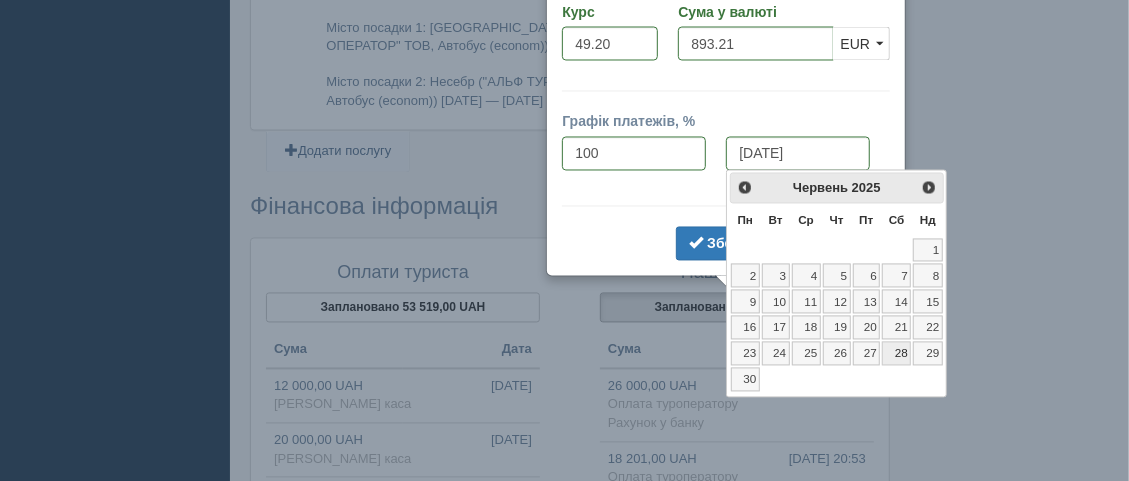 click on "28" at bounding box center [896, 354] 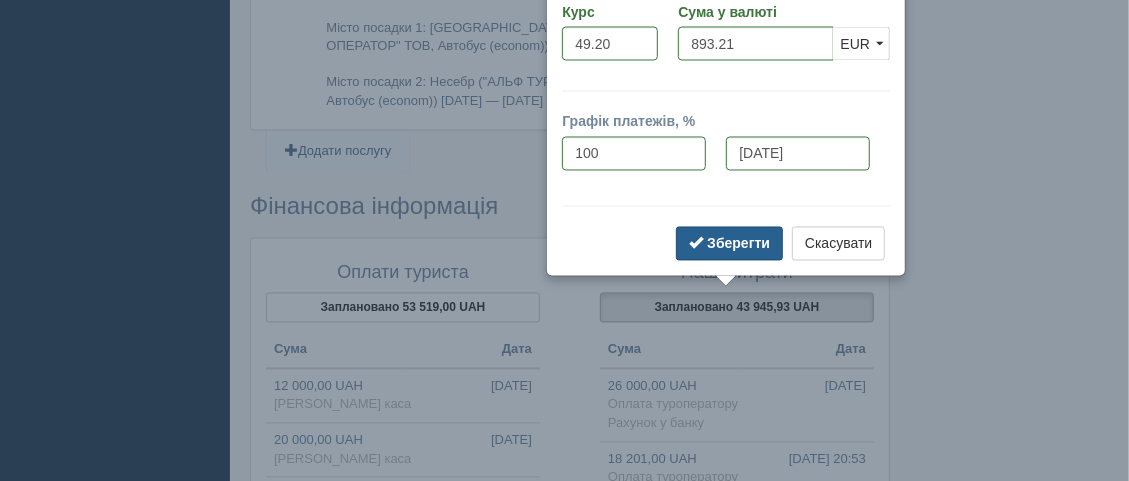 click on "Зберегти" at bounding box center [738, 244] 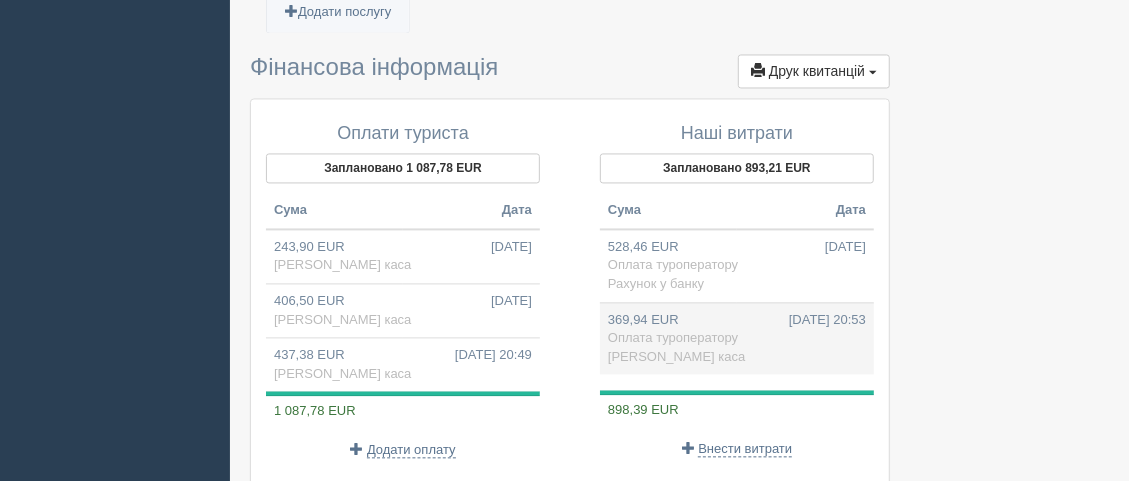 scroll, scrollTop: 1898, scrollLeft: 0, axis: vertical 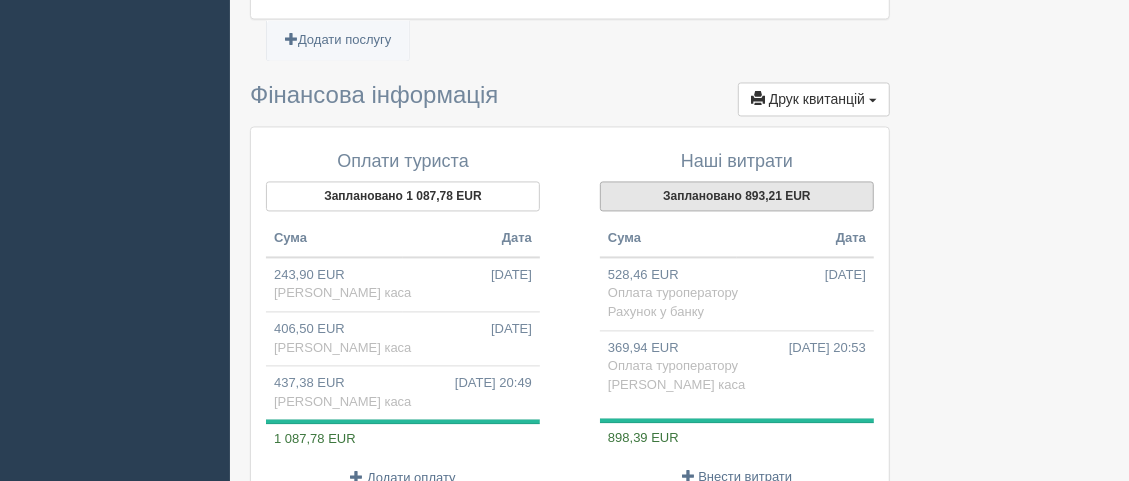 click on "Заплановано 893,21 EUR" at bounding box center (737, 196) 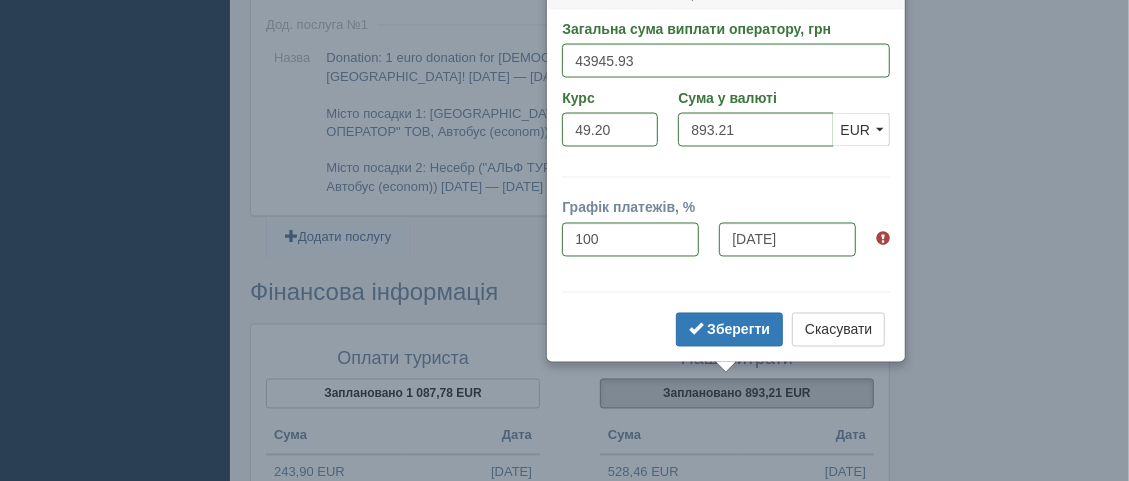 scroll, scrollTop: 1675, scrollLeft: 0, axis: vertical 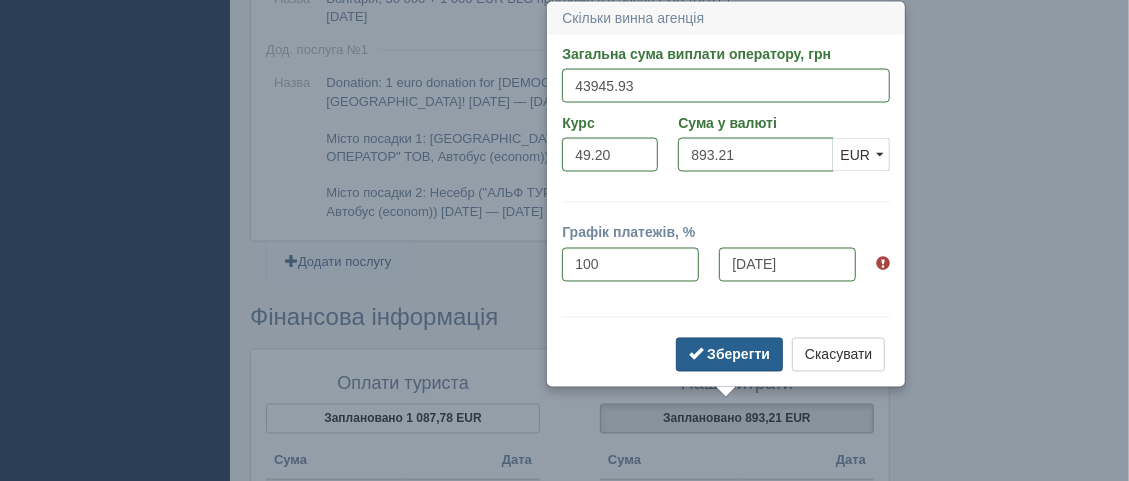 click on "Зберегти" at bounding box center [738, 355] 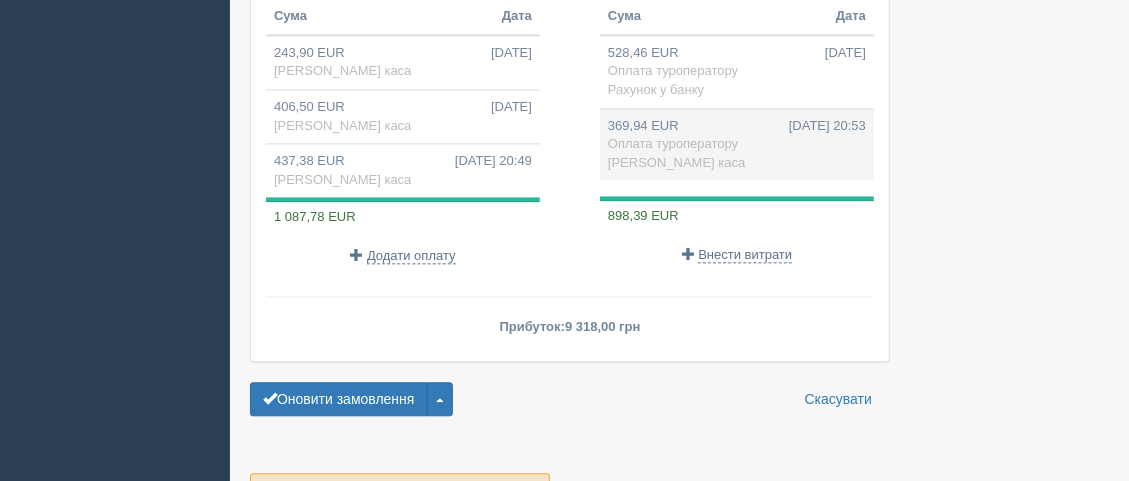 scroll, scrollTop: 2008, scrollLeft: 0, axis: vertical 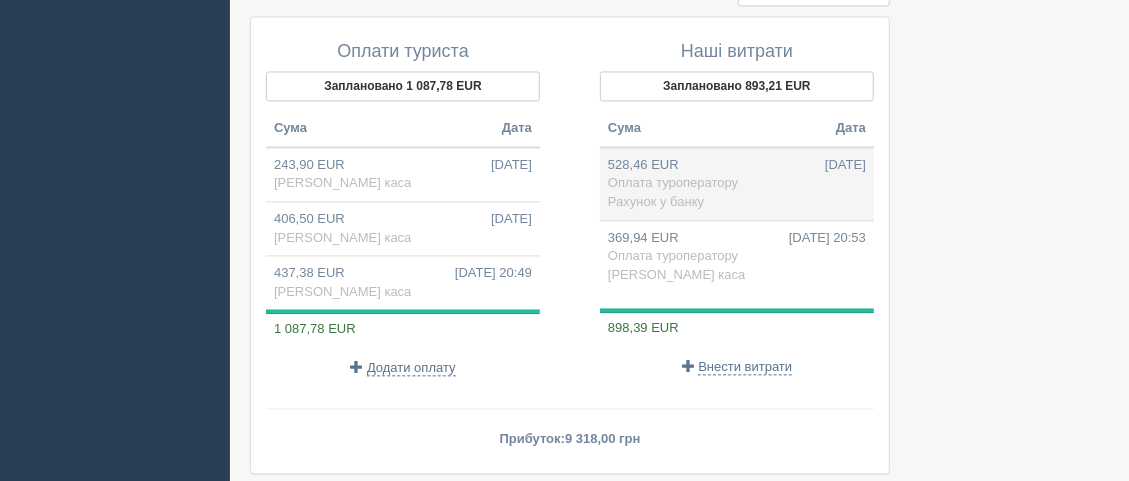 click on "528,46 EUR
21.06.2025
Оплата туроператору
Рахунок у банку" at bounding box center [737, 183] 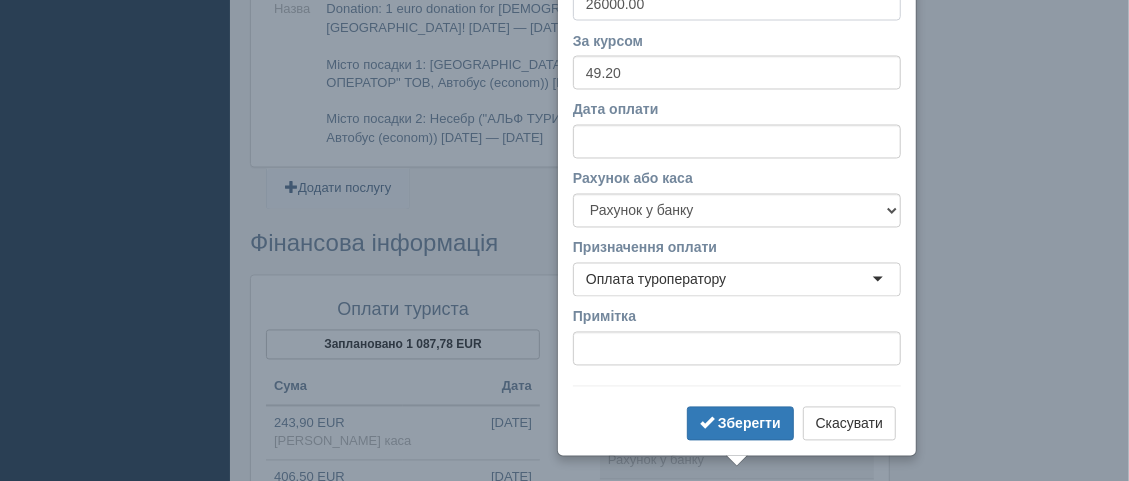 scroll, scrollTop: 1778, scrollLeft: 0, axis: vertical 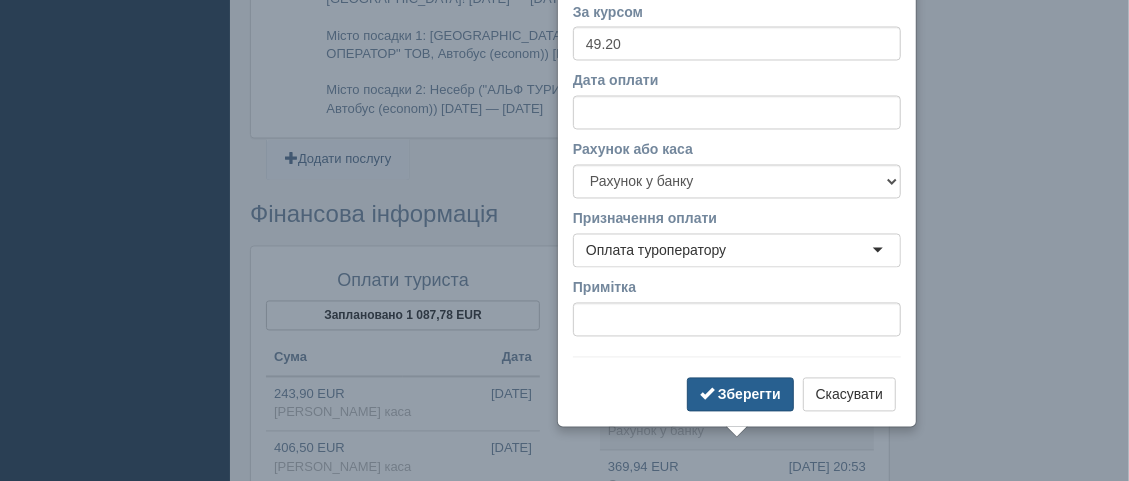 click on "Зберегти" at bounding box center (749, 395) 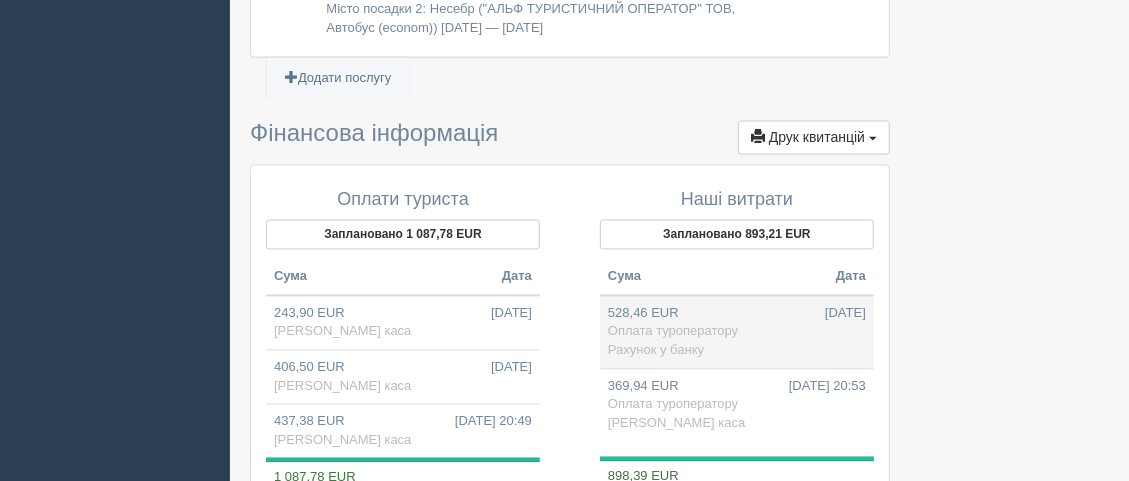 scroll, scrollTop: 1889, scrollLeft: 0, axis: vertical 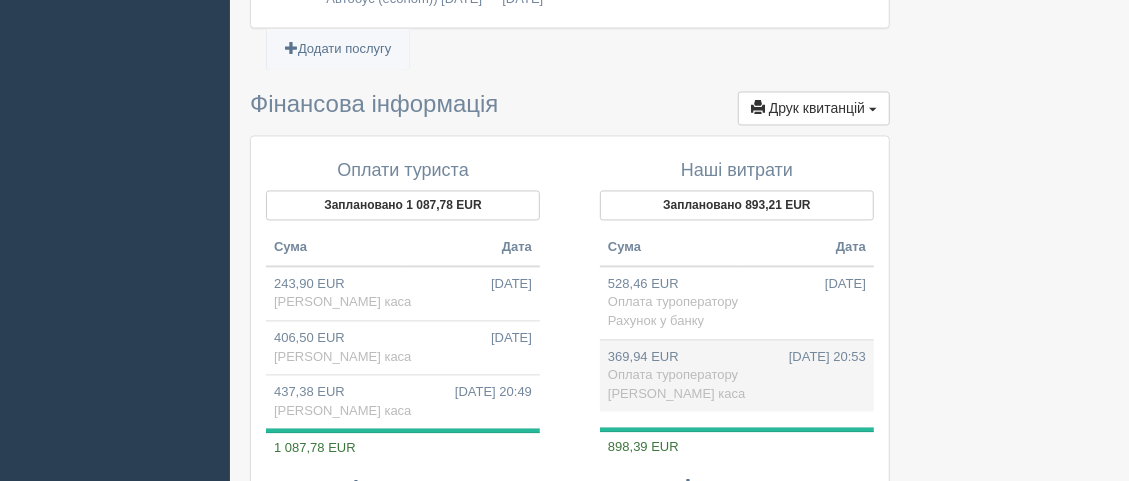 click on "369,94 EUR
02.07.2025 20:53
Оплата туроператору
Готівкова каса" at bounding box center (737, 375) 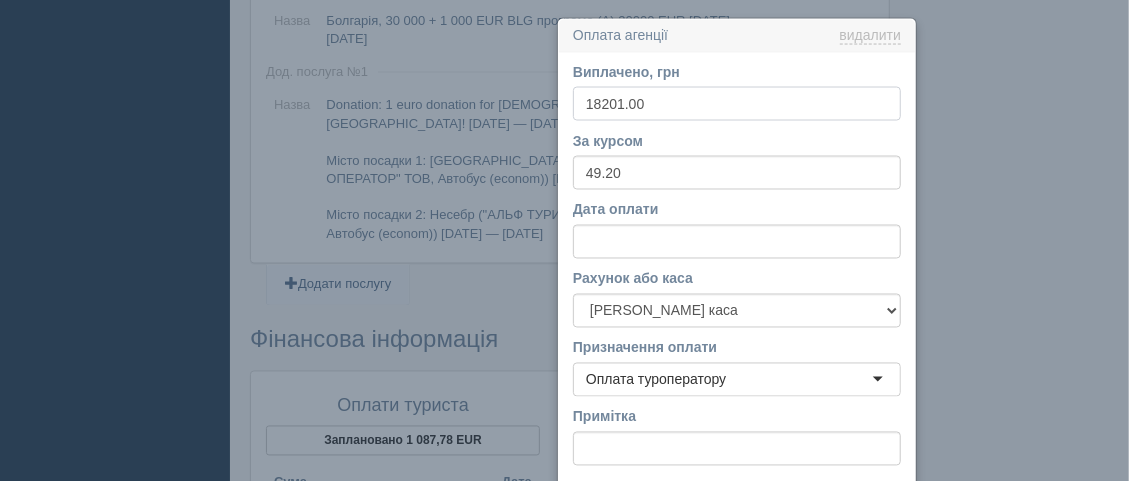 scroll, scrollTop: 1670, scrollLeft: 0, axis: vertical 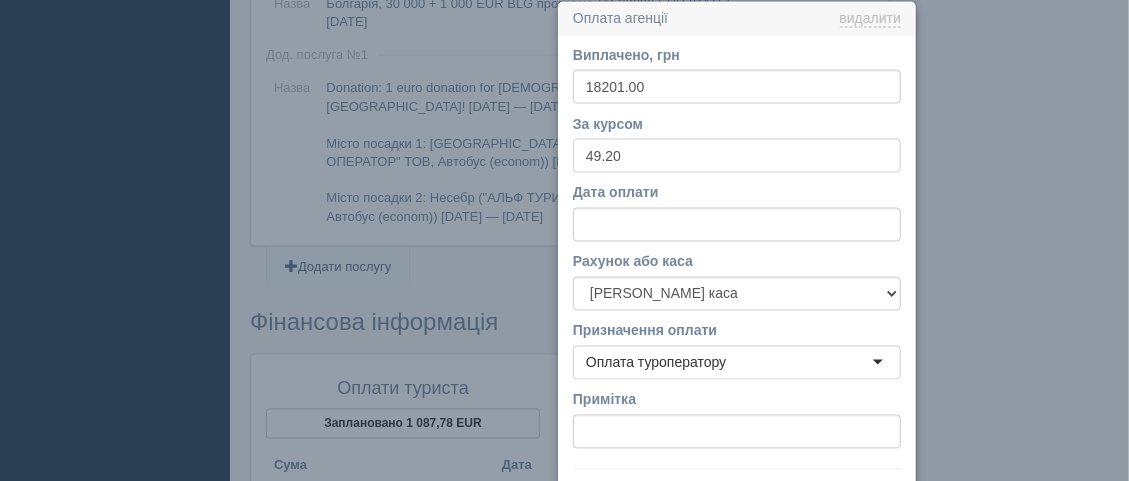 click on "49.20" 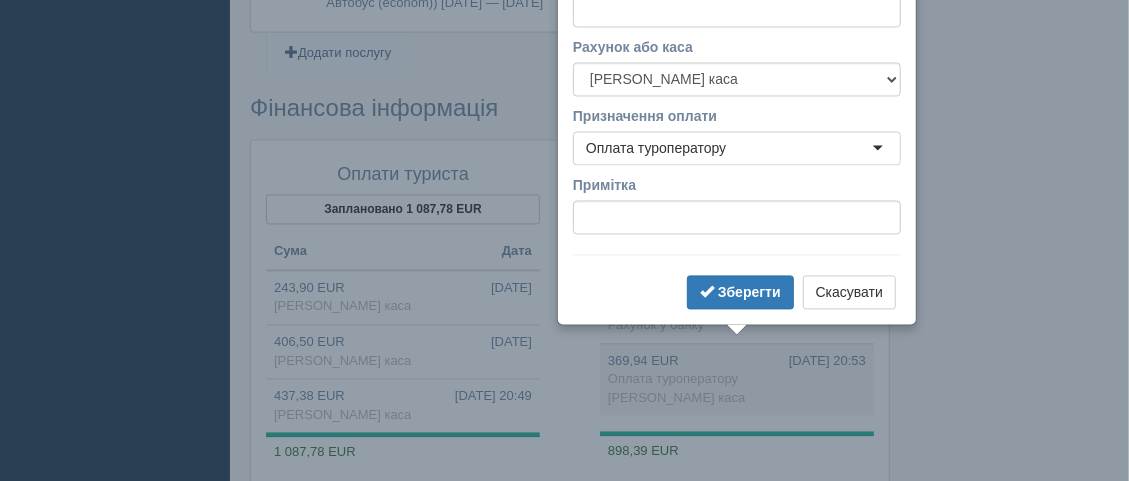 scroll, scrollTop: 1892, scrollLeft: 0, axis: vertical 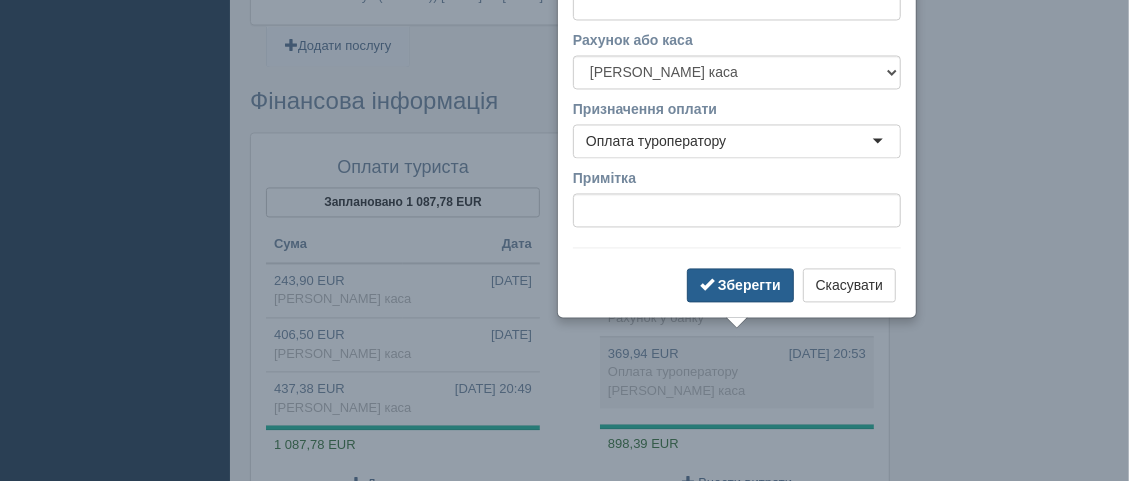 type on "49.90" 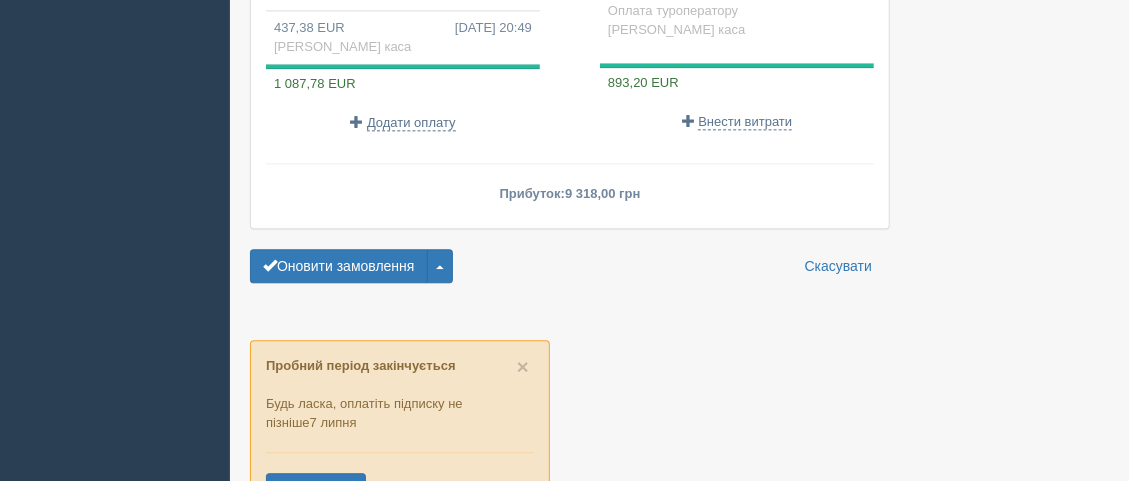 scroll, scrollTop: 2115, scrollLeft: 0, axis: vertical 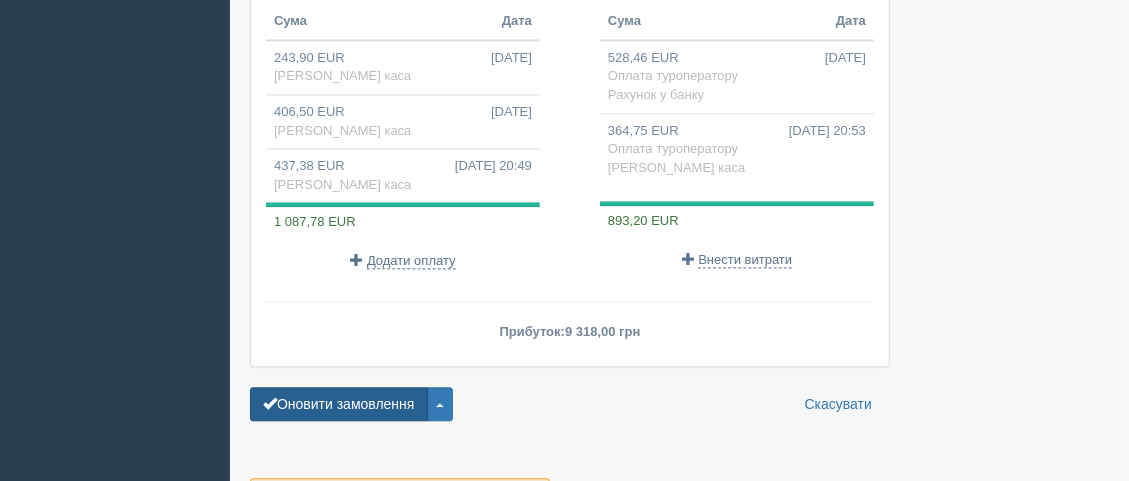 click on "Оновити замовлення" 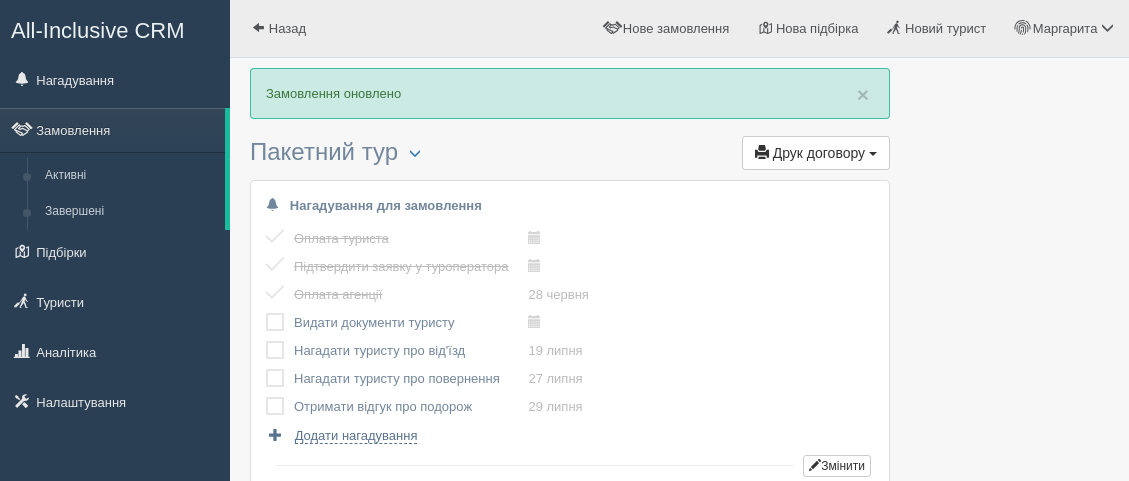 scroll, scrollTop: 0, scrollLeft: 0, axis: both 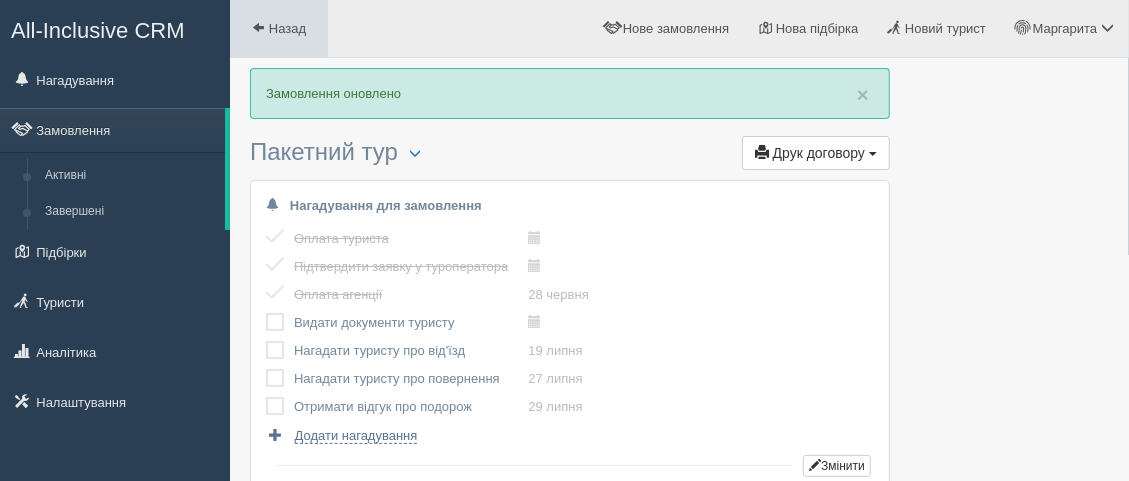 click on "Назад" at bounding box center (287, 28) 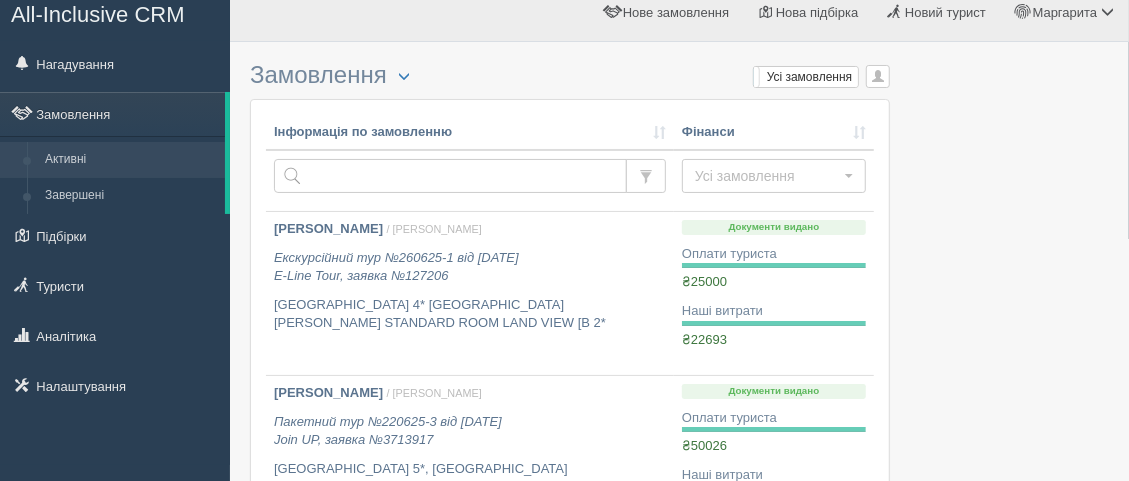 scroll, scrollTop: 0, scrollLeft: 0, axis: both 